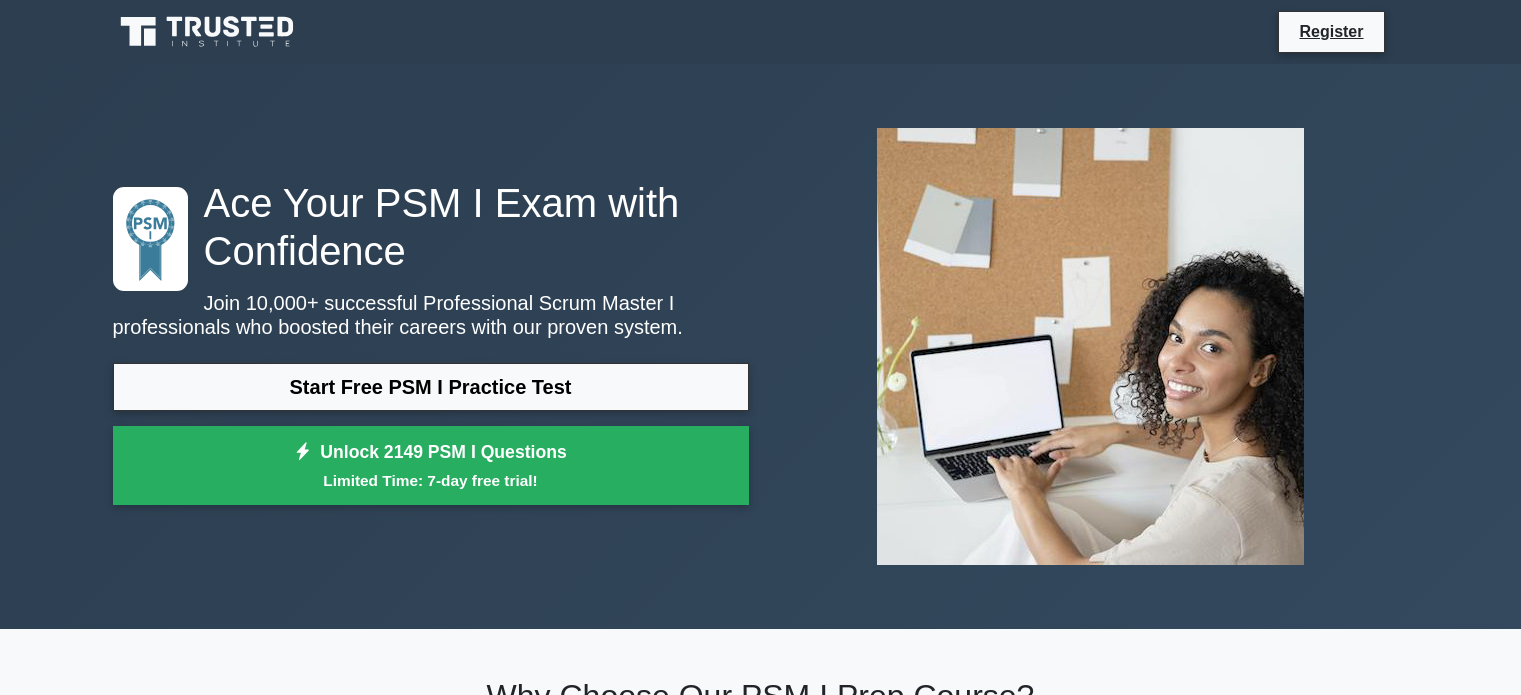 scroll, scrollTop: 0, scrollLeft: 0, axis: both 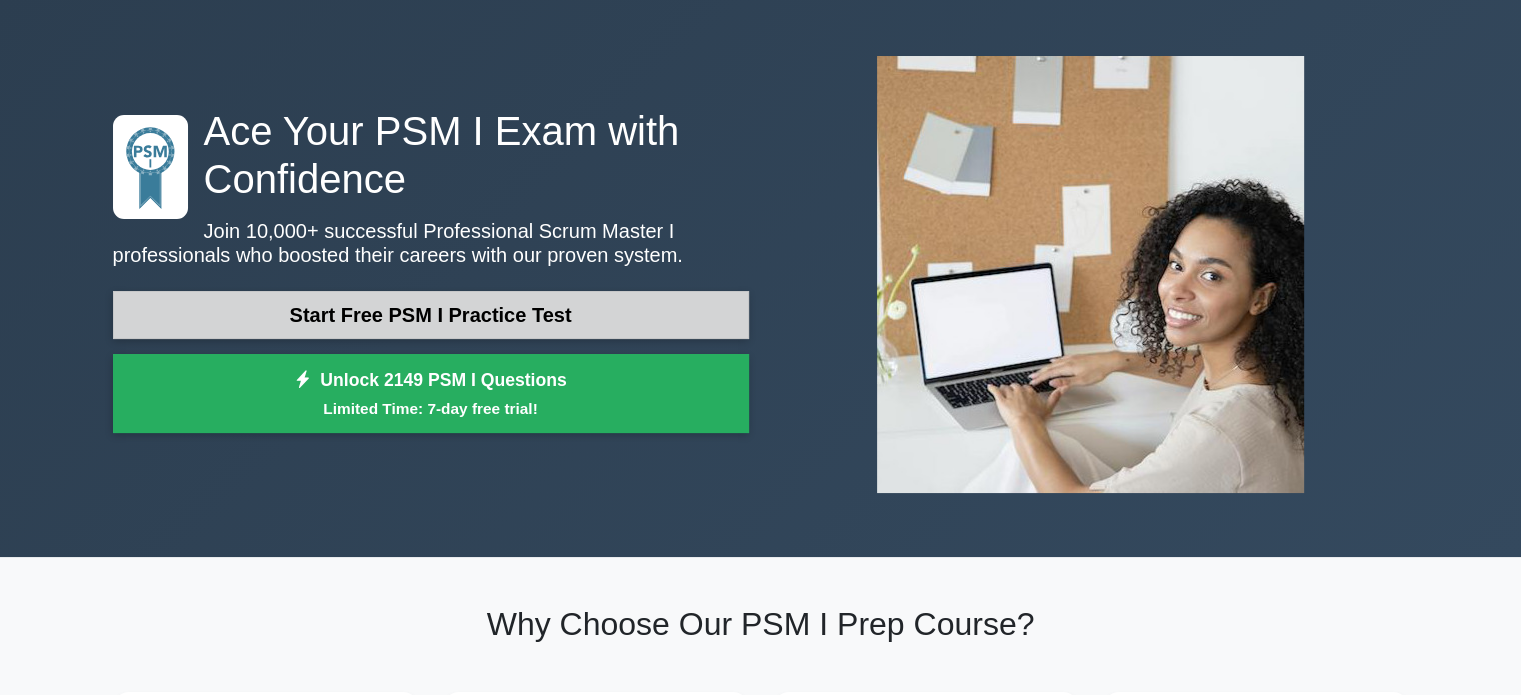 click on "Start Free PSM I Practice Test" at bounding box center [431, 315] 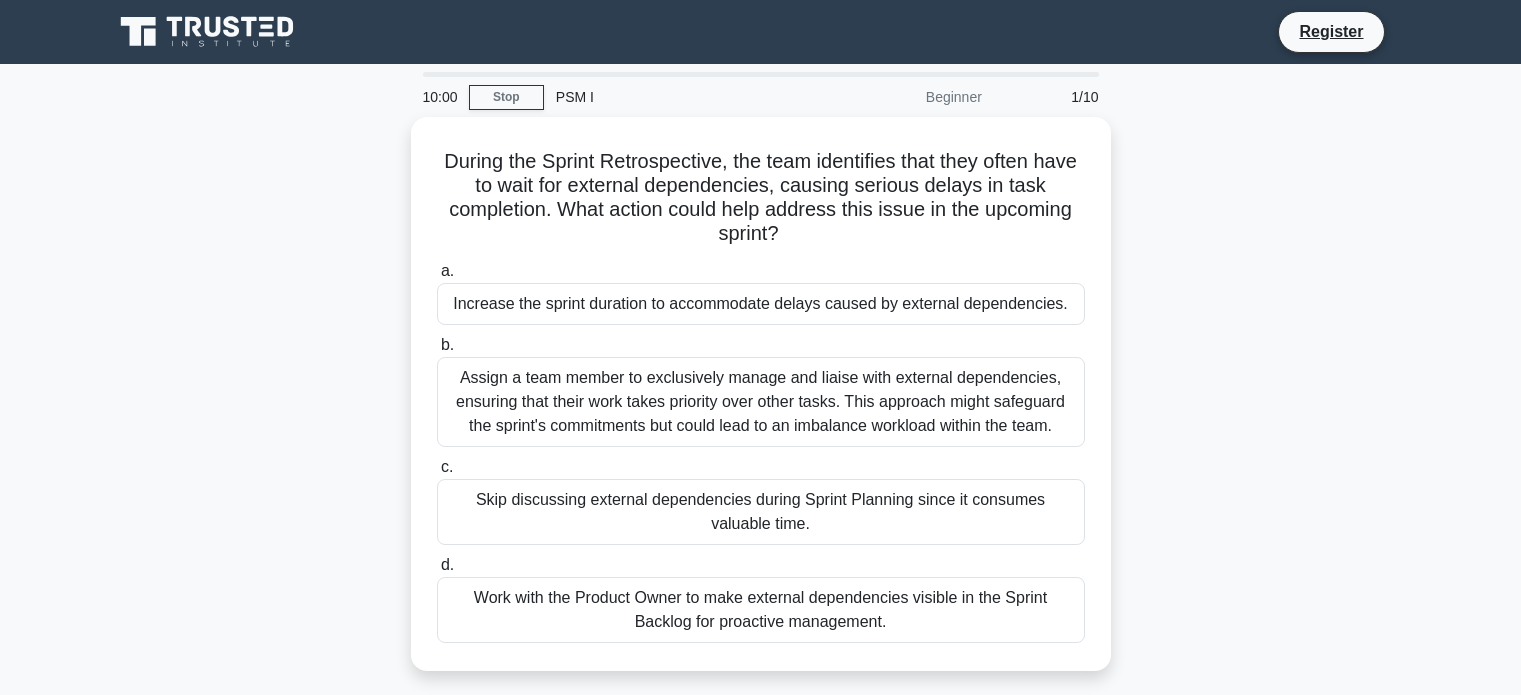 scroll, scrollTop: 0, scrollLeft: 0, axis: both 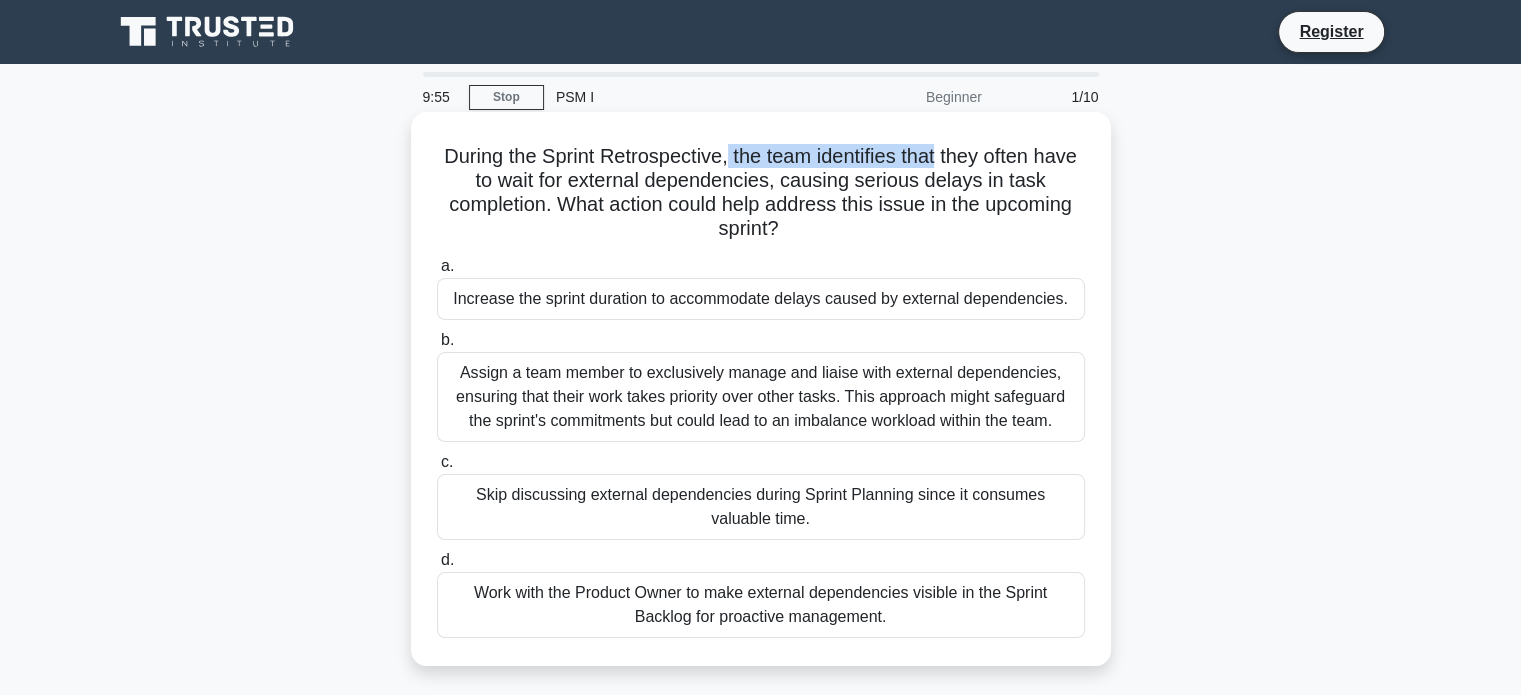 drag, startPoint x: 749, startPoint y: 156, endPoint x: 961, endPoint y: 169, distance: 212.39821 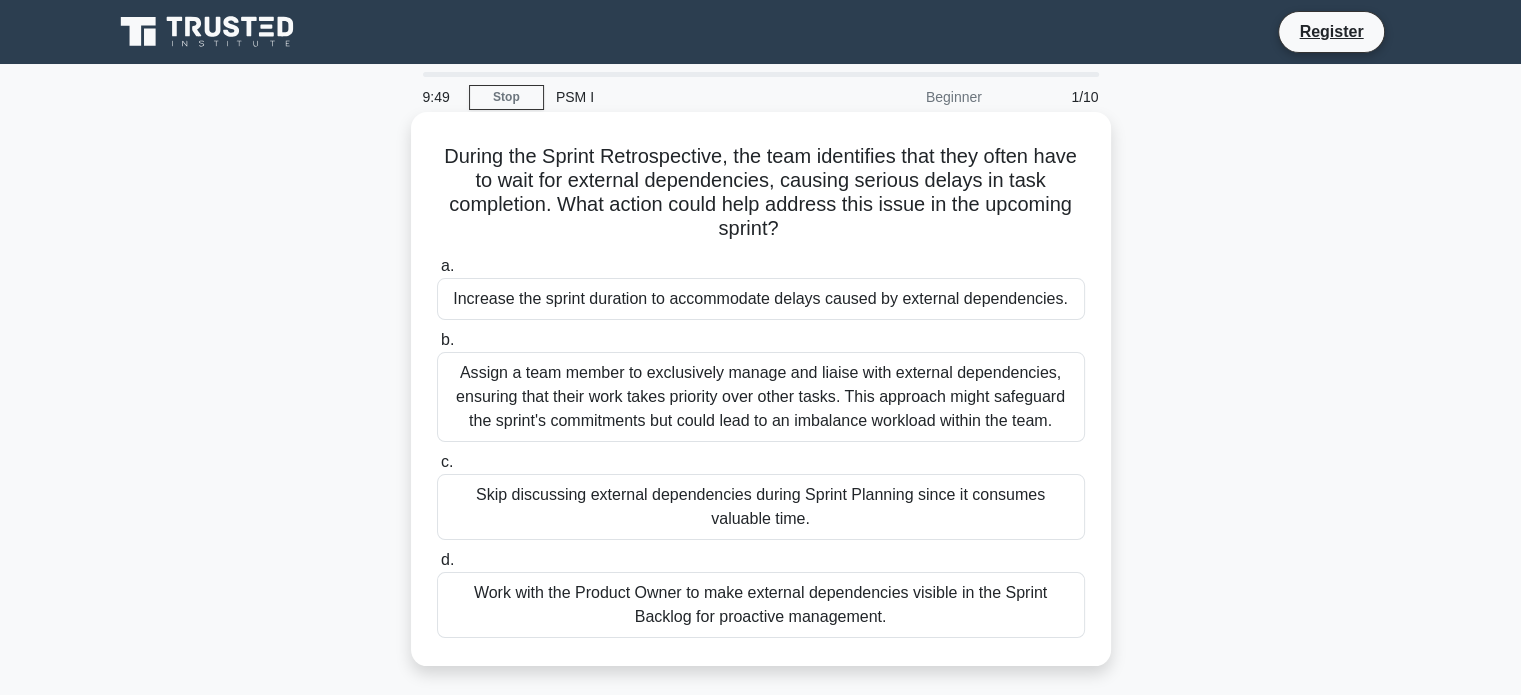 click on "During the Sprint Retrospective, the team identifies that they often have to wait for external dependencies, causing serious delays in task completion. What action could help address this issue in the upcoming sprint?
.spinner_0XTQ{transform-origin:center;animation:spinner_y6GP .75s linear infinite}@keyframes spinner_y6GP{100%{transform:rotate(360deg)}}" at bounding box center (761, 193) 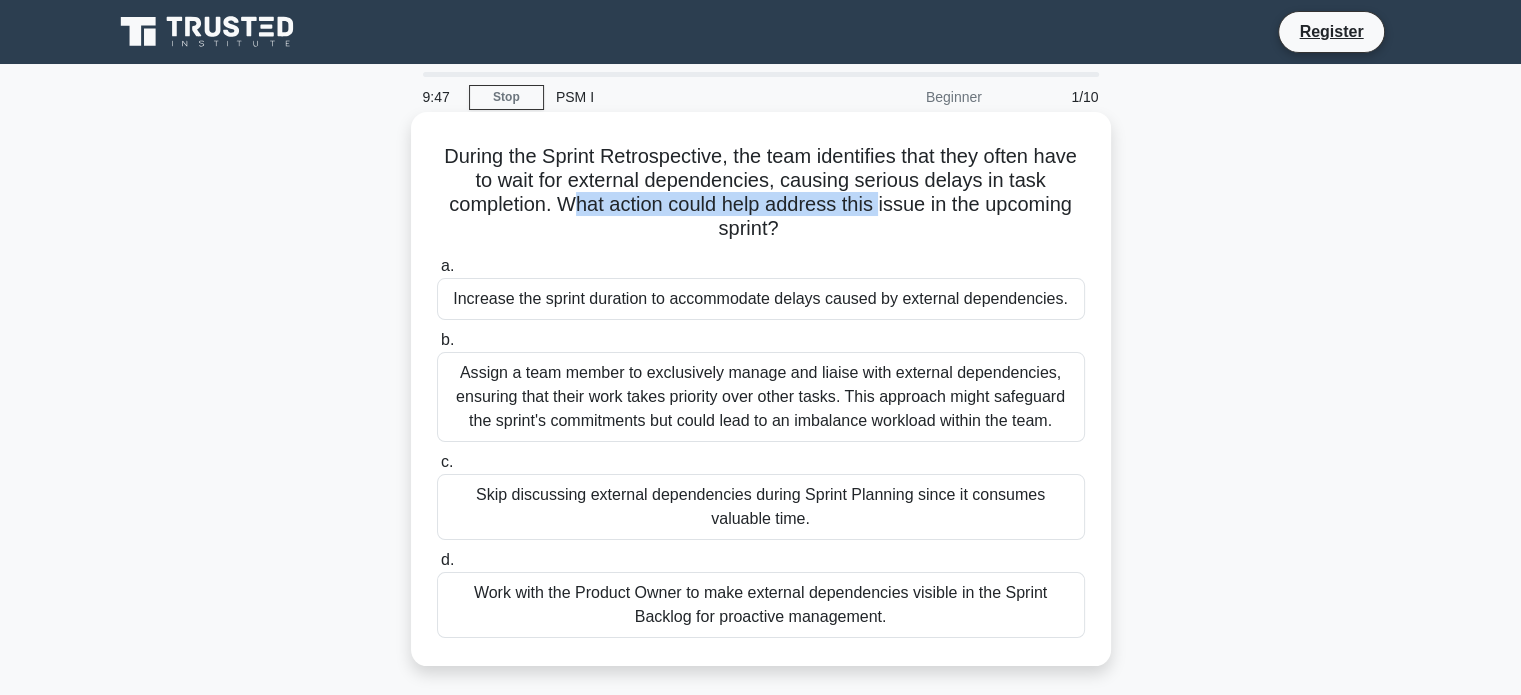 drag, startPoint x: 563, startPoint y: 203, endPoint x: 882, endPoint y: 211, distance: 319.1003 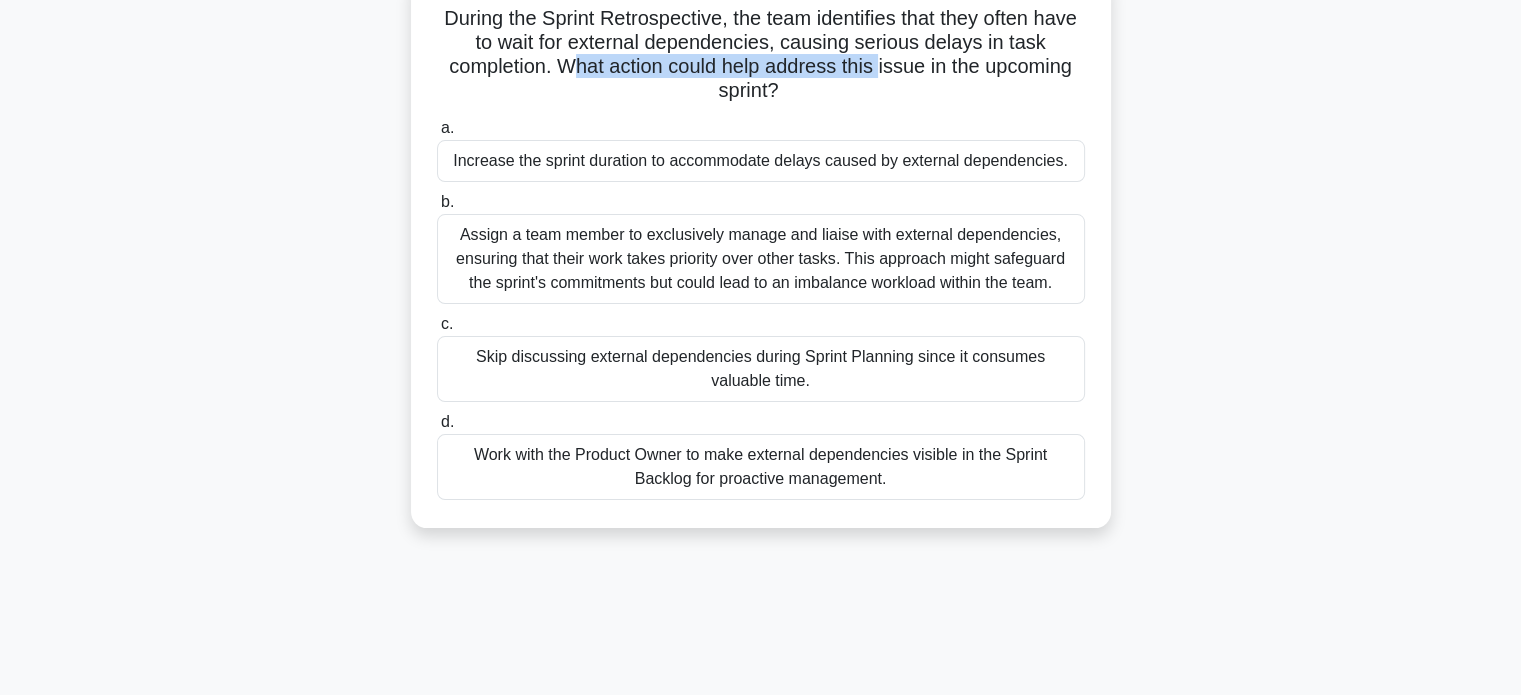 scroll, scrollTop: 146, scrollLeft: 0, axis: vertical 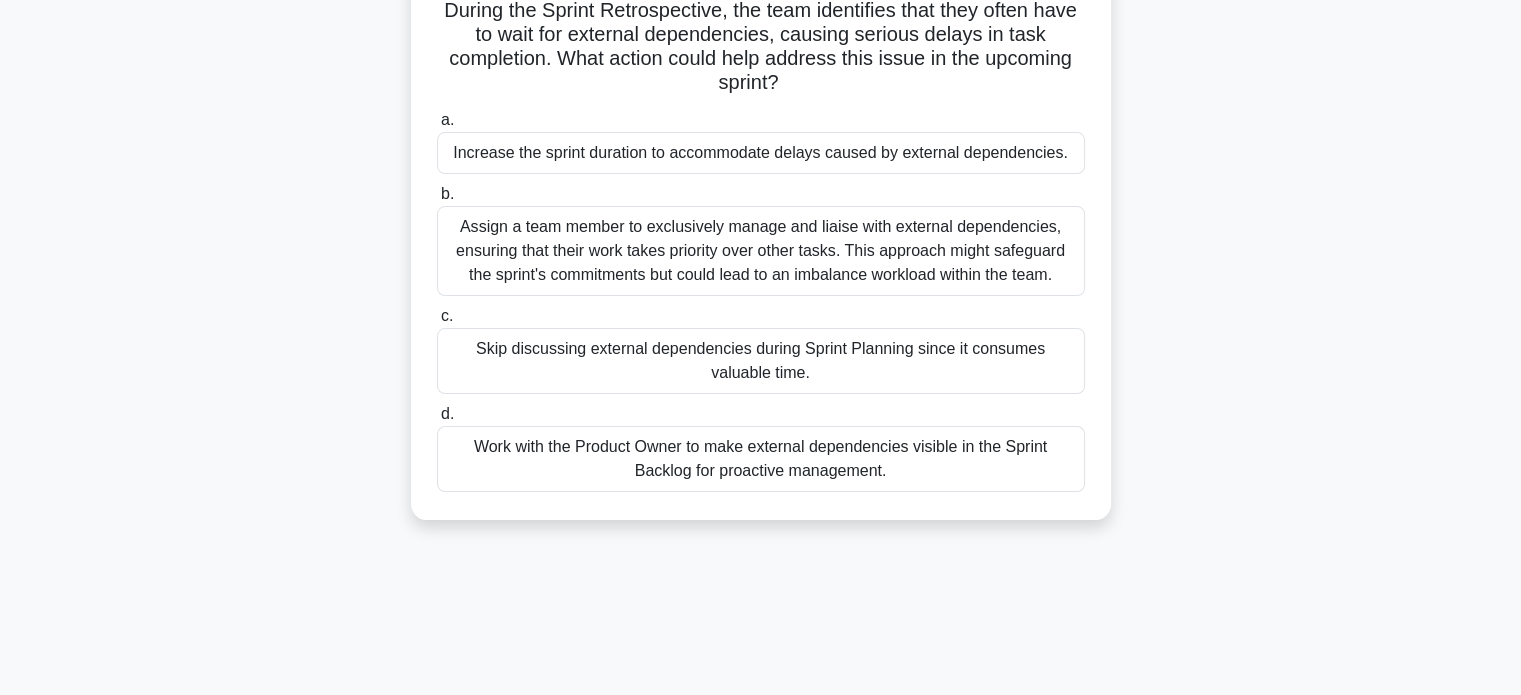 click on "Work with the Product Owner to make external dependencies visible in the Sprint Backlog for proactive management." at bounding box center (761, 459) 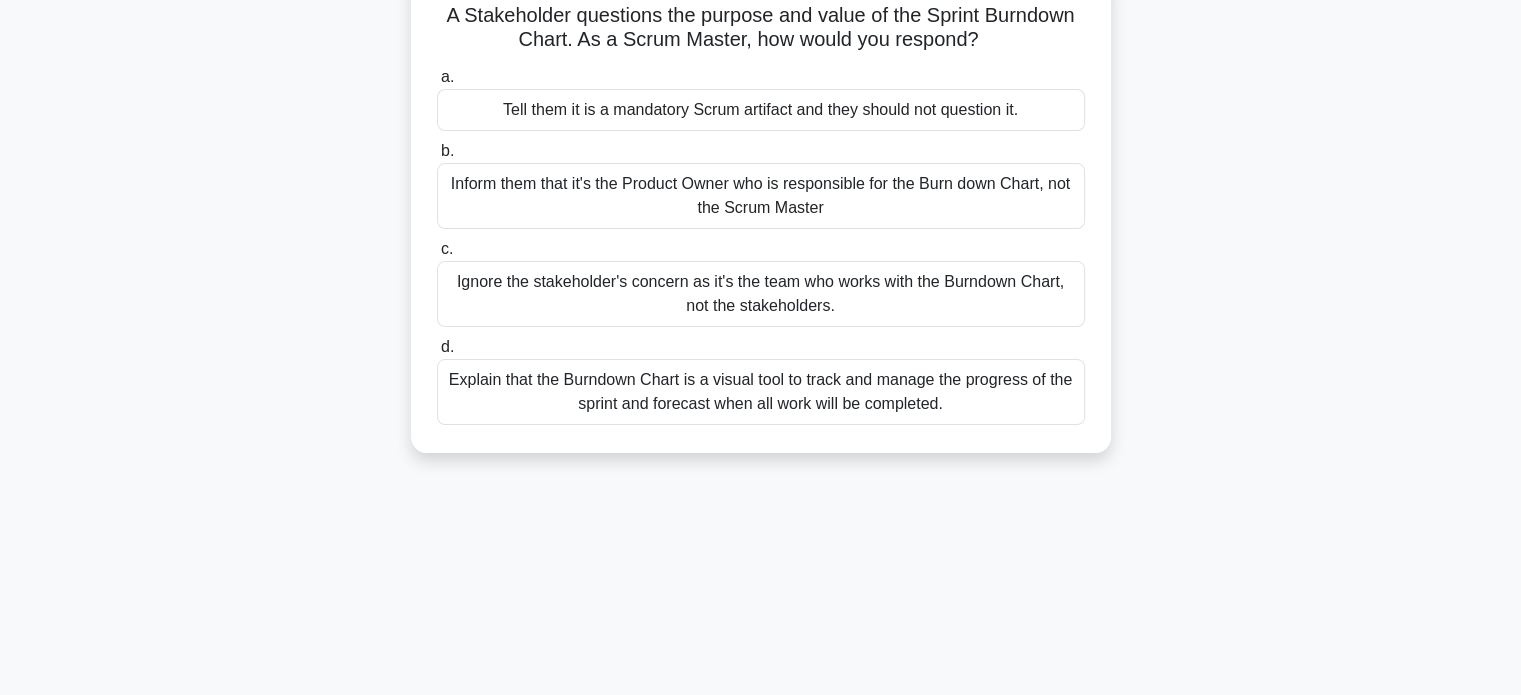 scroll, scrollTop: 0, scrollLeft: 0, axis: both 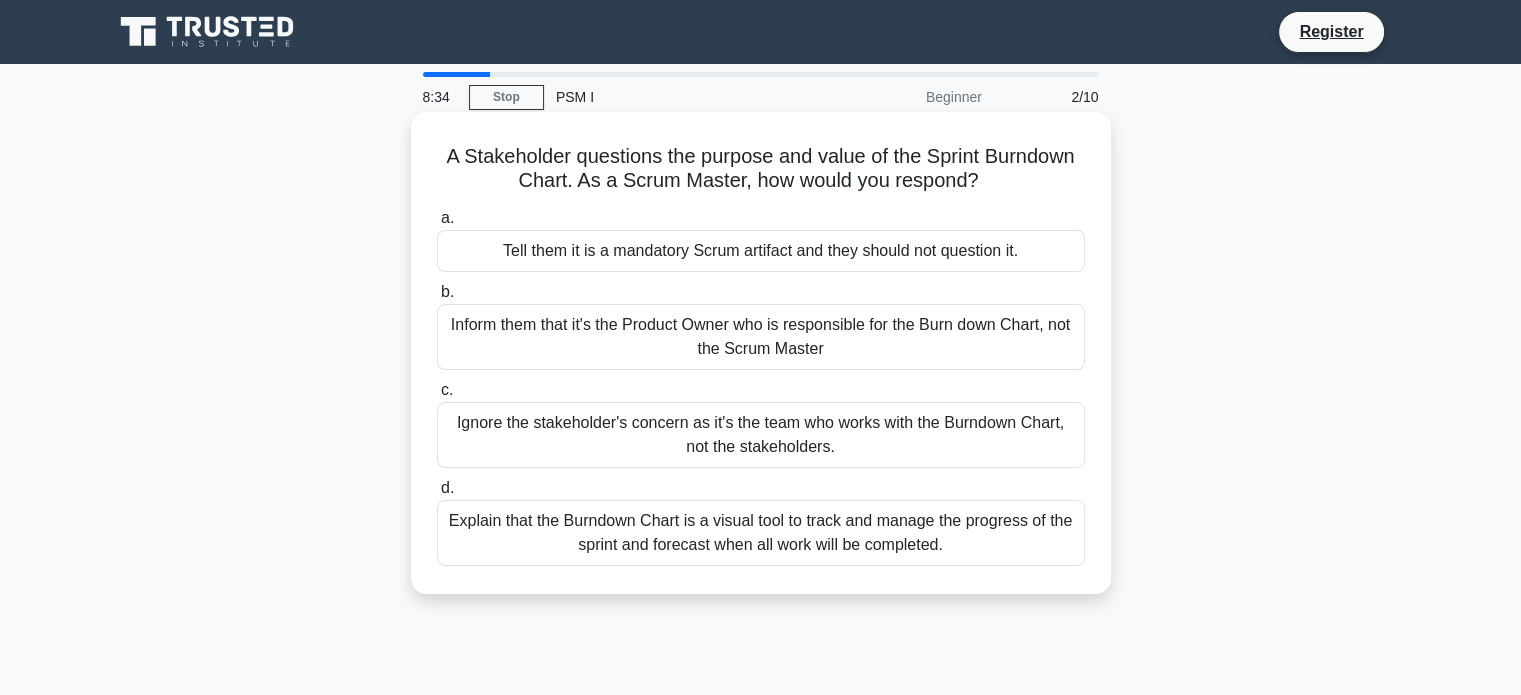 click on "Explain that the Burndown Chart is a visual tool to track and manage the progress of the sprint and forecast when all work will be completed." at bounding box center (761, 533) 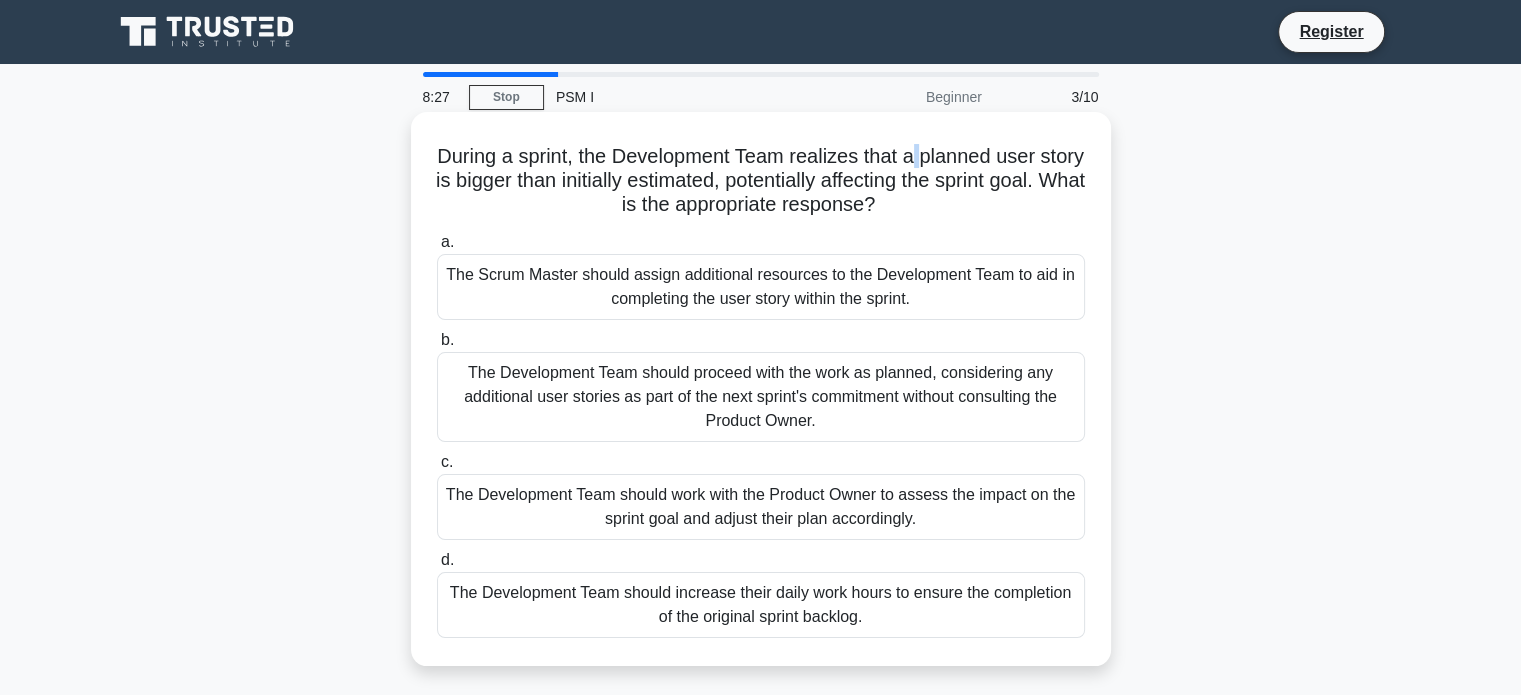 click on "During a sprint, the Development Team realizes that a planned user story is bigger than initially estimated, potentially affecting the sprint goal. What is the appropriate response?
.spinner_0XTQ{transform-origin:center;animation:spinner_y6GP .75s linear infinite}@keyframes spinner_y6GP{100%{transform:rotate(360deg)}}" at bounding box center (761, 181) 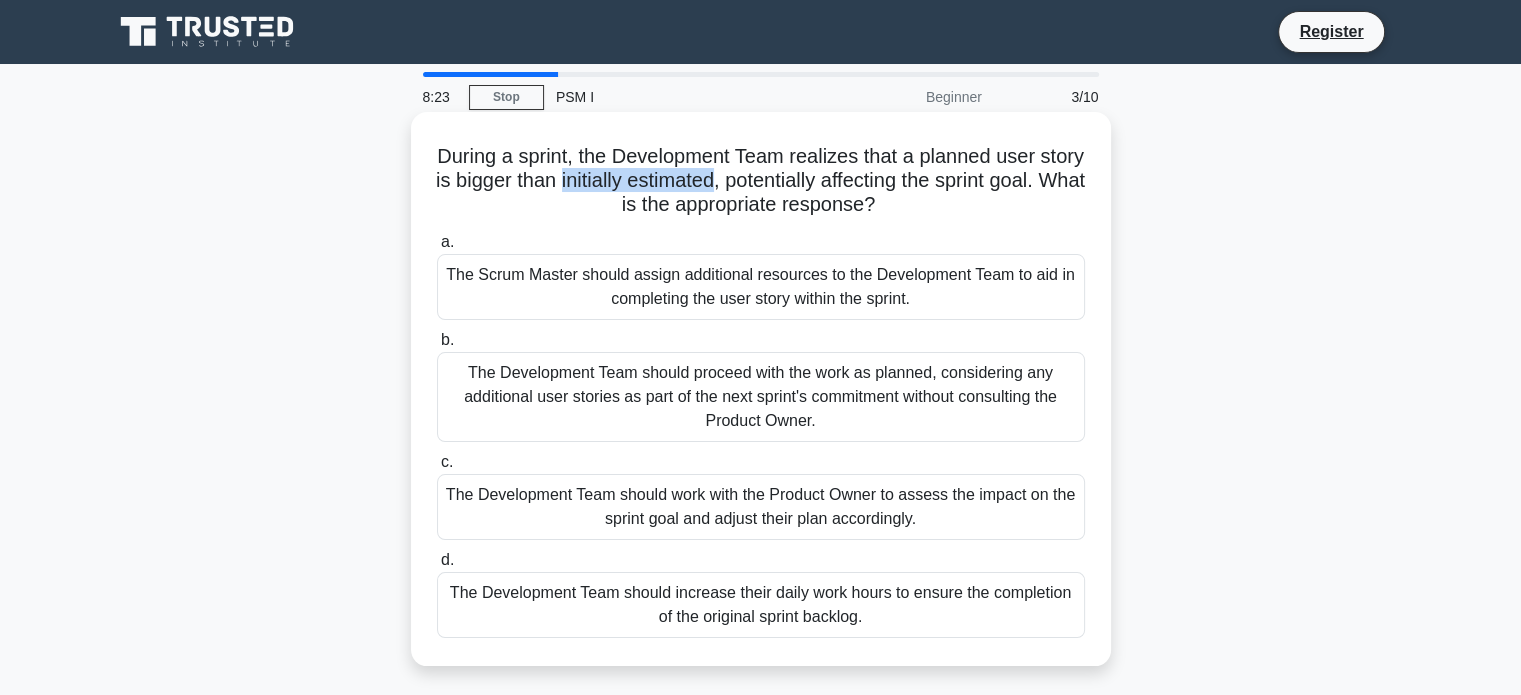drag, startPoint x: 628, startPoint y: 183, endPoint x: 785, endPoint y: 183, distance: 157 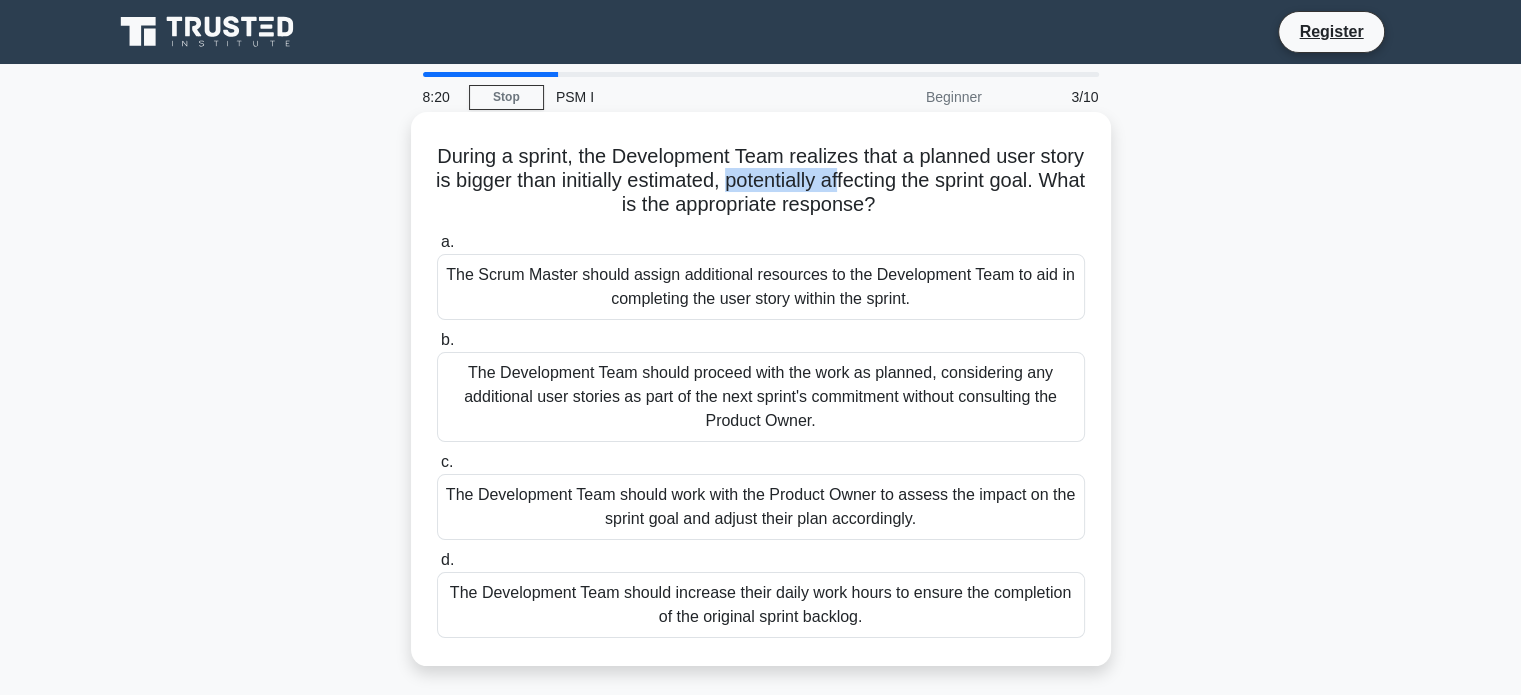 drag, startPoint x: 800, startPoint y: 183, endPoint x: 916, endPoint y: 179, distance: 116.06895 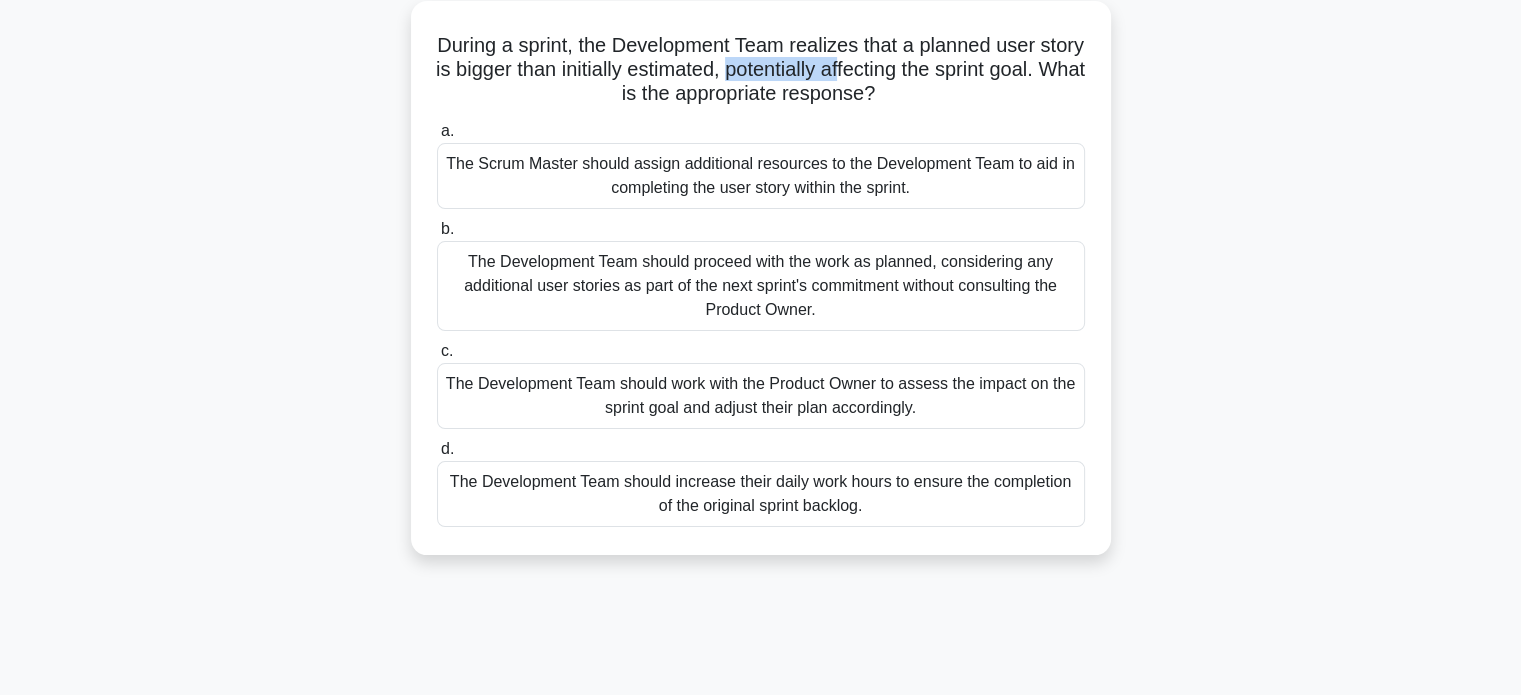 scroll, scrollTop: 114, scrollLeft: 0, axis: vertical 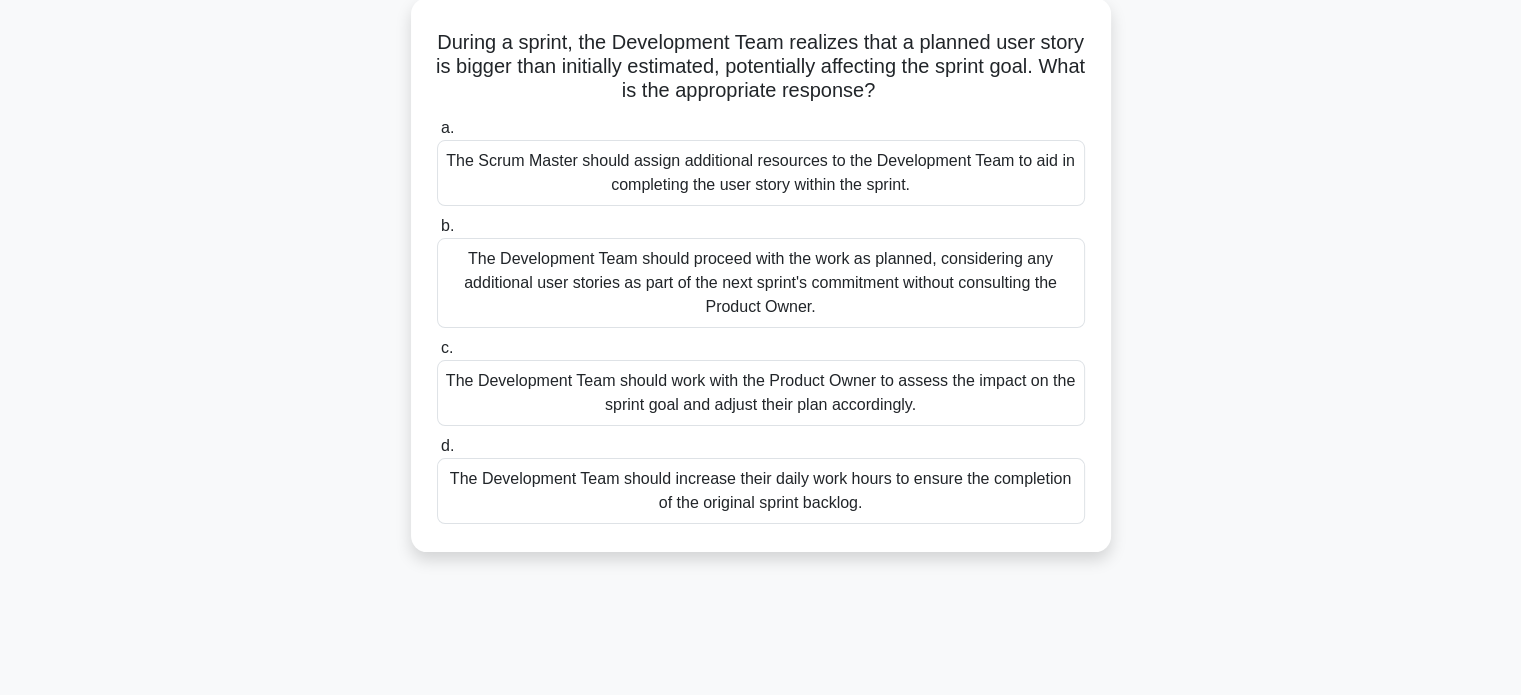 click on "The Scrum Master should assign additional resources to the Development Team to aid in completing the user story within the sprint." at bounding box center (761, 173) 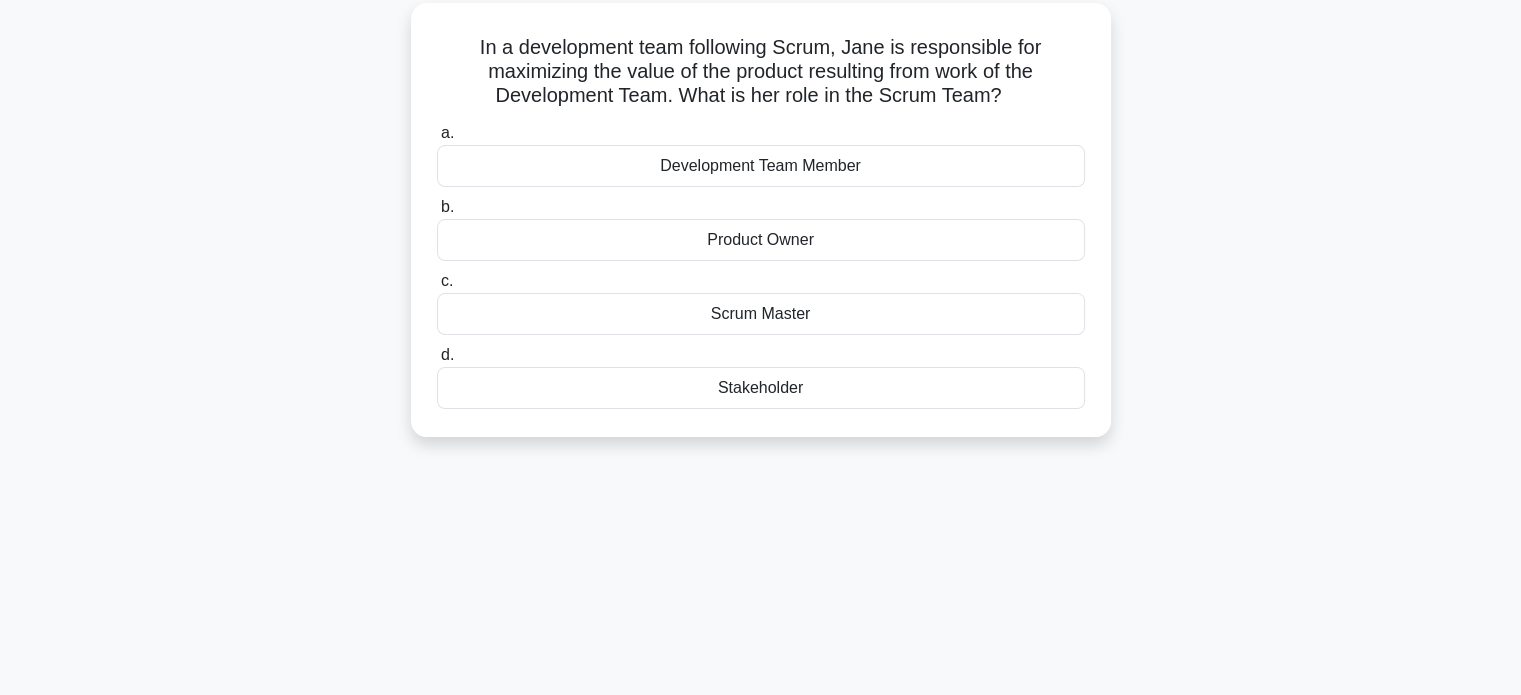 scroll, scrollTop: 0, scrollLeft: 0, axis: both 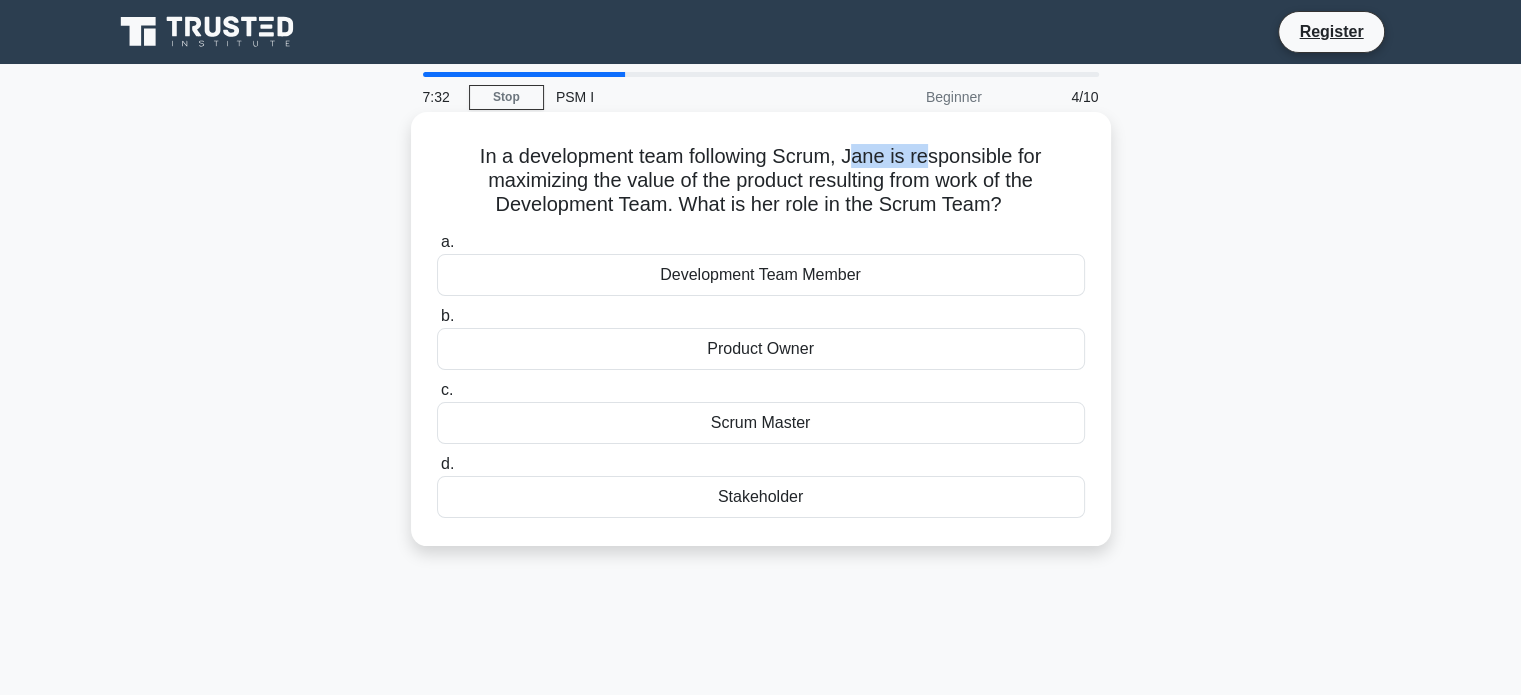 drag, startPoint x: 851, startPoint y: 159, endPoint x: 924, endPoint y: 162, distance: 73.061615 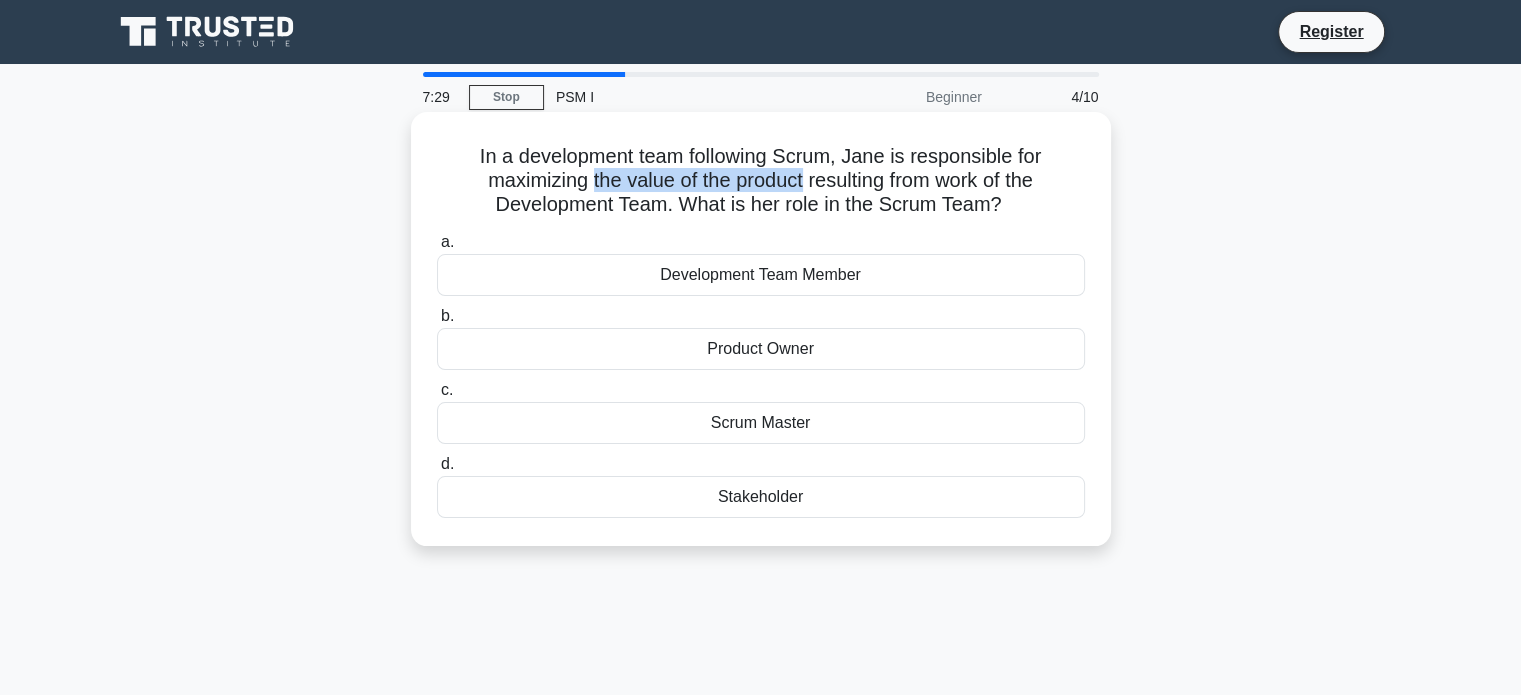 drag, startPoint x: 583, startPoint y: 185, endPoint x: 800, endPoint y: 186, distance: 217.0023 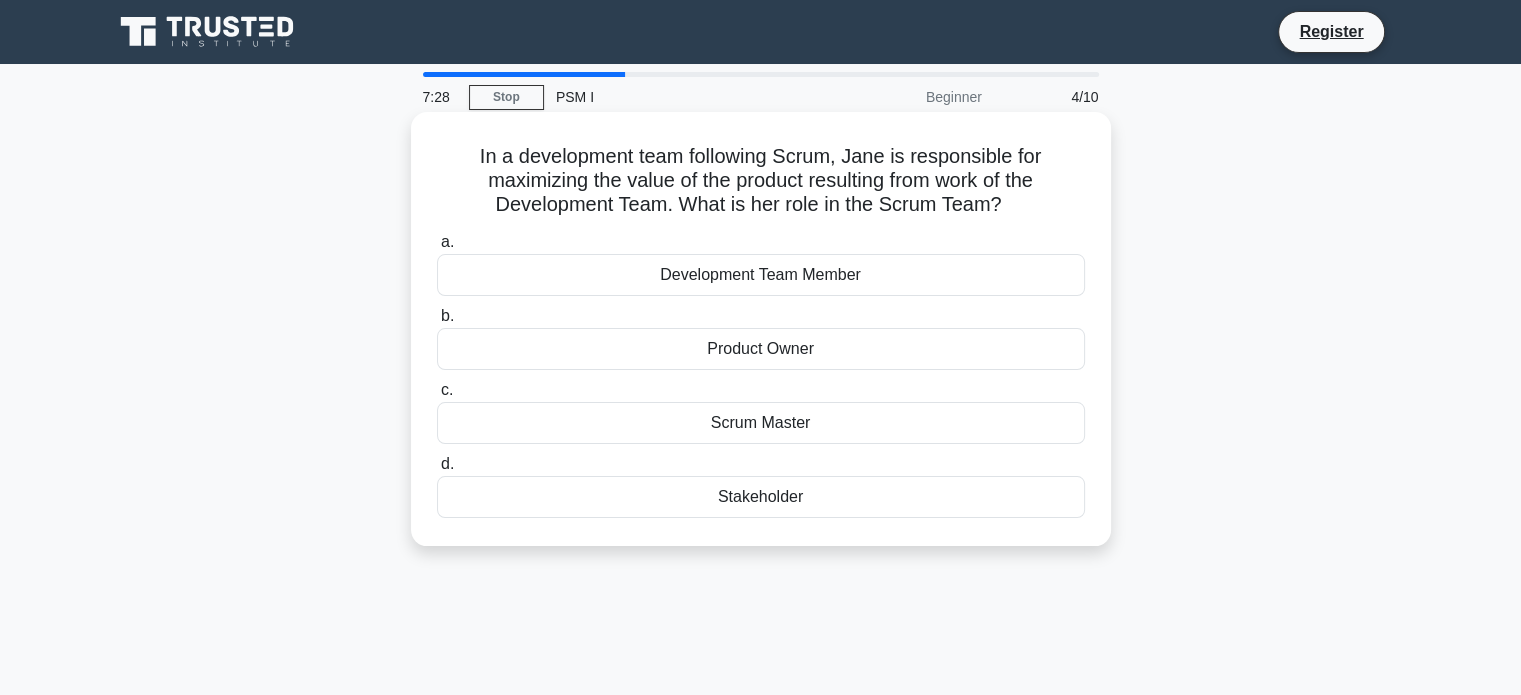 click on "In a development team following Scrum, Jane is responsible for maximizing the value of the product resulting from work of the Development Team. What is her role in the Scrum Team?
.spinner_0XTQ{transform-origin:center;animation:spinner_y6GP .75s linear infinite}@keyframes spinner_y6GP{100%{transform:rotate(360deg)}}" at bounding box center [761, 181] 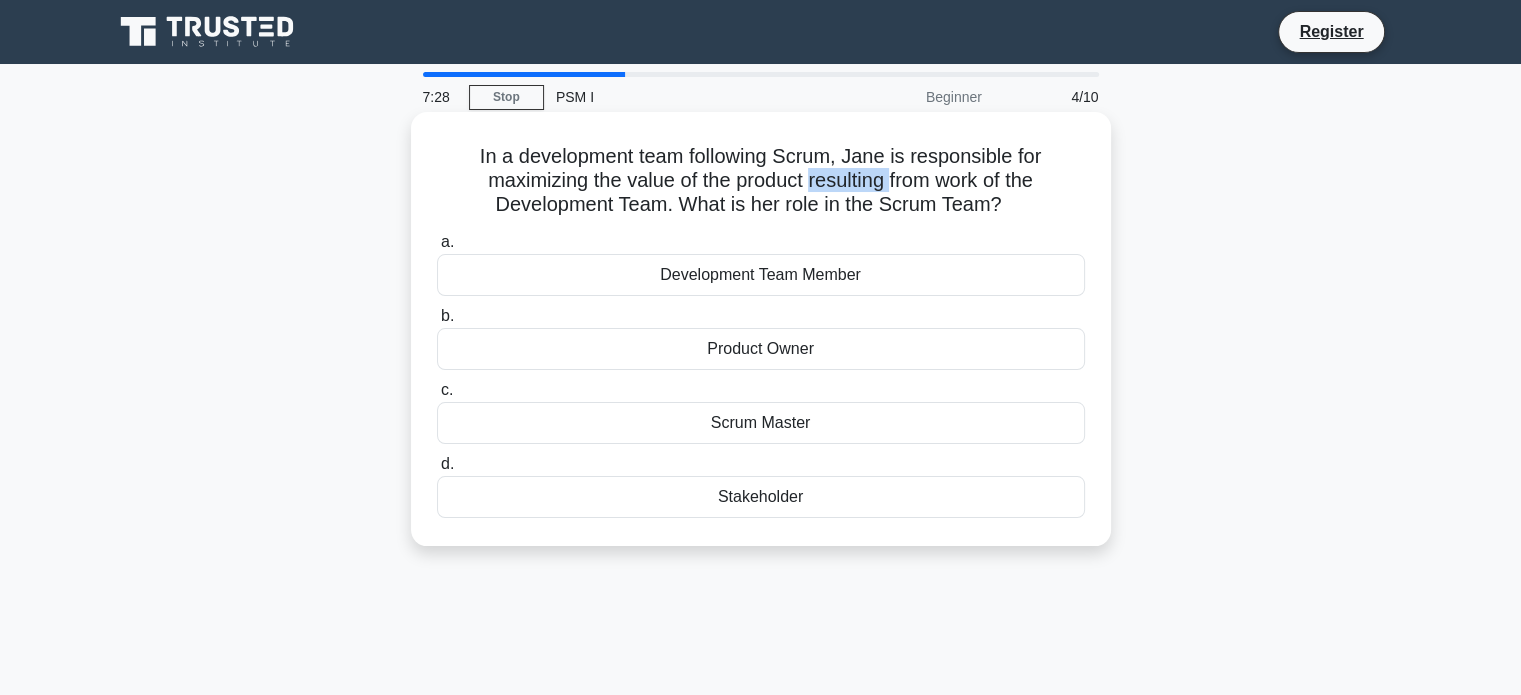 click on "In a development team following Scrum, Jane is responsible for maximizing the value of the product resulting from work of the Development Team. What is her role in the Scrum Team?
.spinner_0XTQ{transform-origin:center;animation:spinner_y6GP .75s linear infinite}@keyframes spinner_y6GP{100%{transform:rotate(360deg)}}" at bounding box center (761, 181) 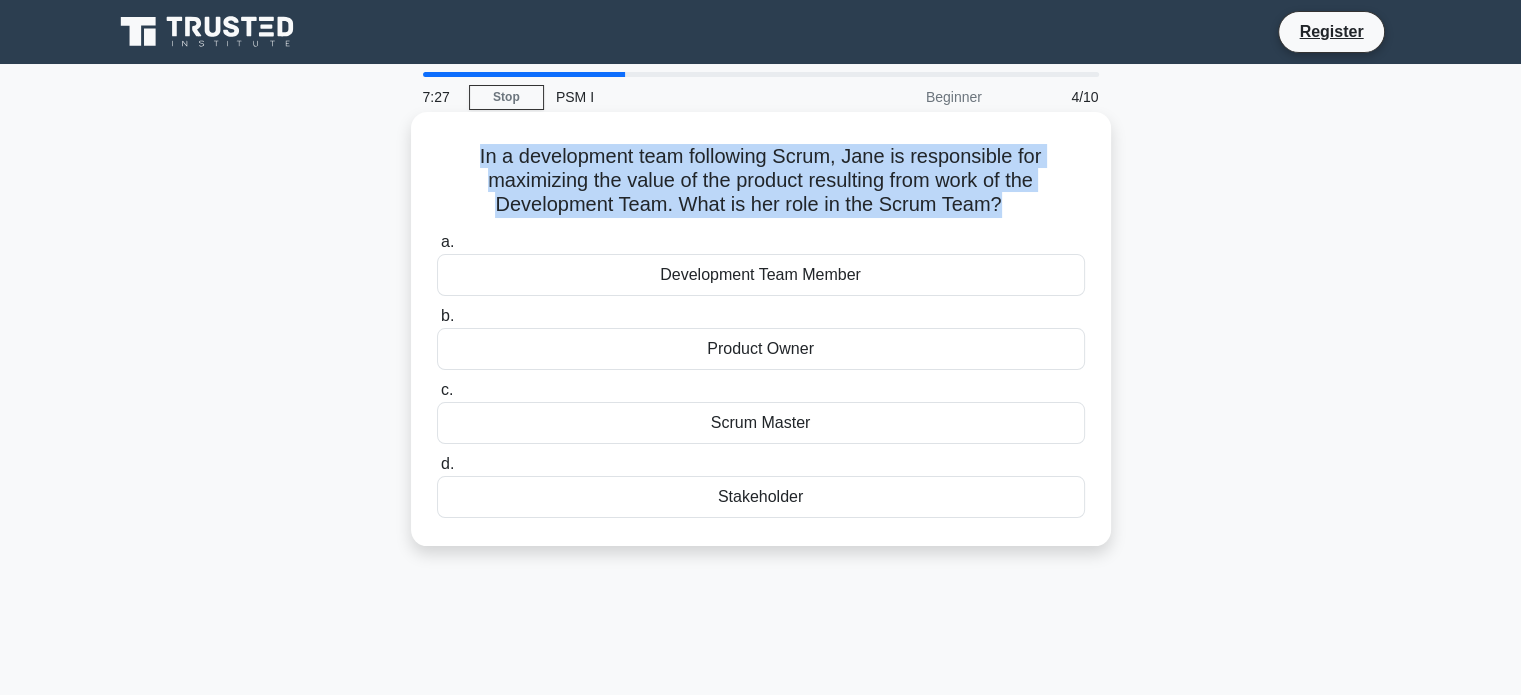 click on "In a development team following Scrum, Jane is responsible for maximizing the value of the product resulting from work of the Development Team. What is her role in the Scrum Team?
.spinner_0XTQ{transform-origin:center;animation:spinner_y6GP .75s linear infinite}@keyframes spinner_y6GP{100%{transform:rotate(360deg)}}" at bounding box center [761, 181] 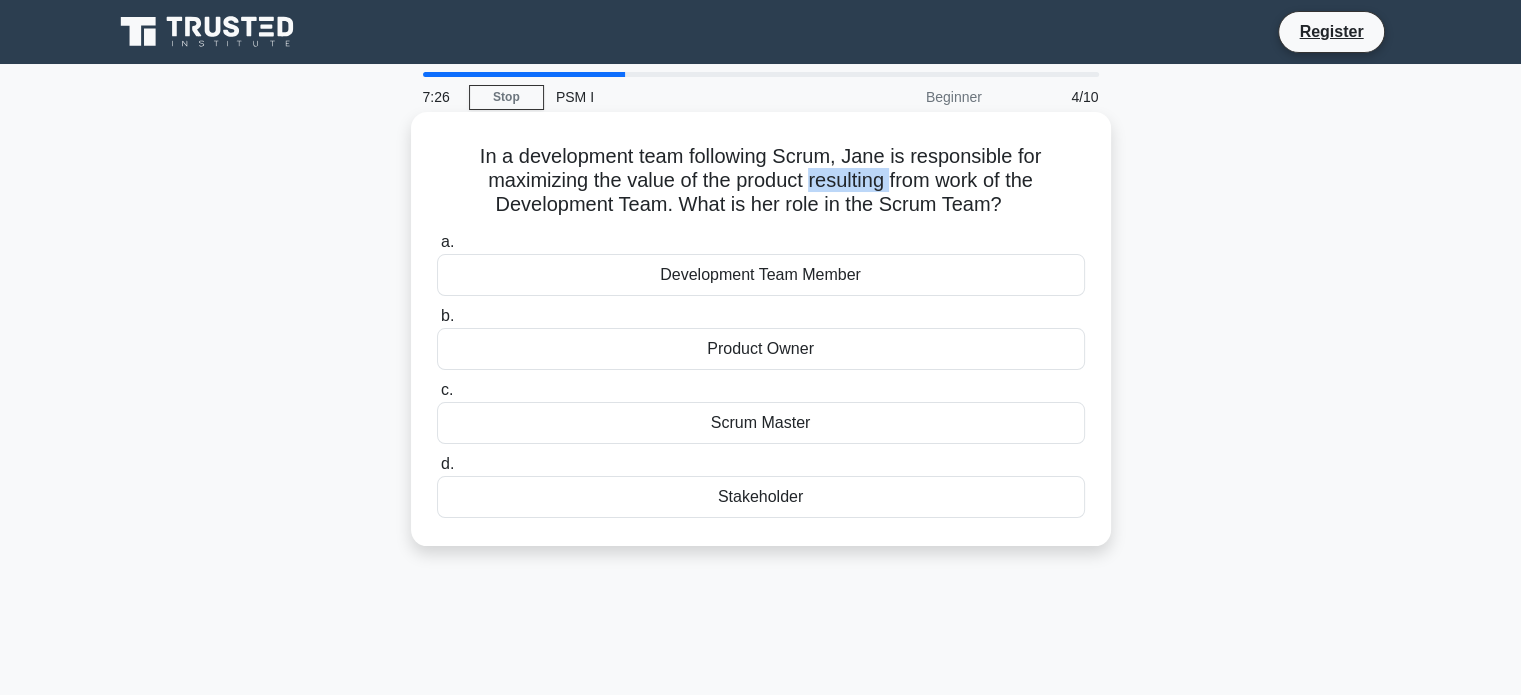 click on "In a development team following Scrum, Jane is responsible for maximizing the value of the product resulting from work of the Development Team. What is her role in the Scrum Team?
.spinner_0XTQ{transform-origin:center;animation:spinner_y6GP .75s linear infinite}@keyframes spinner_y6GP{100%{transform:rotate(360deg)}}" at bounding box center [761, 181] 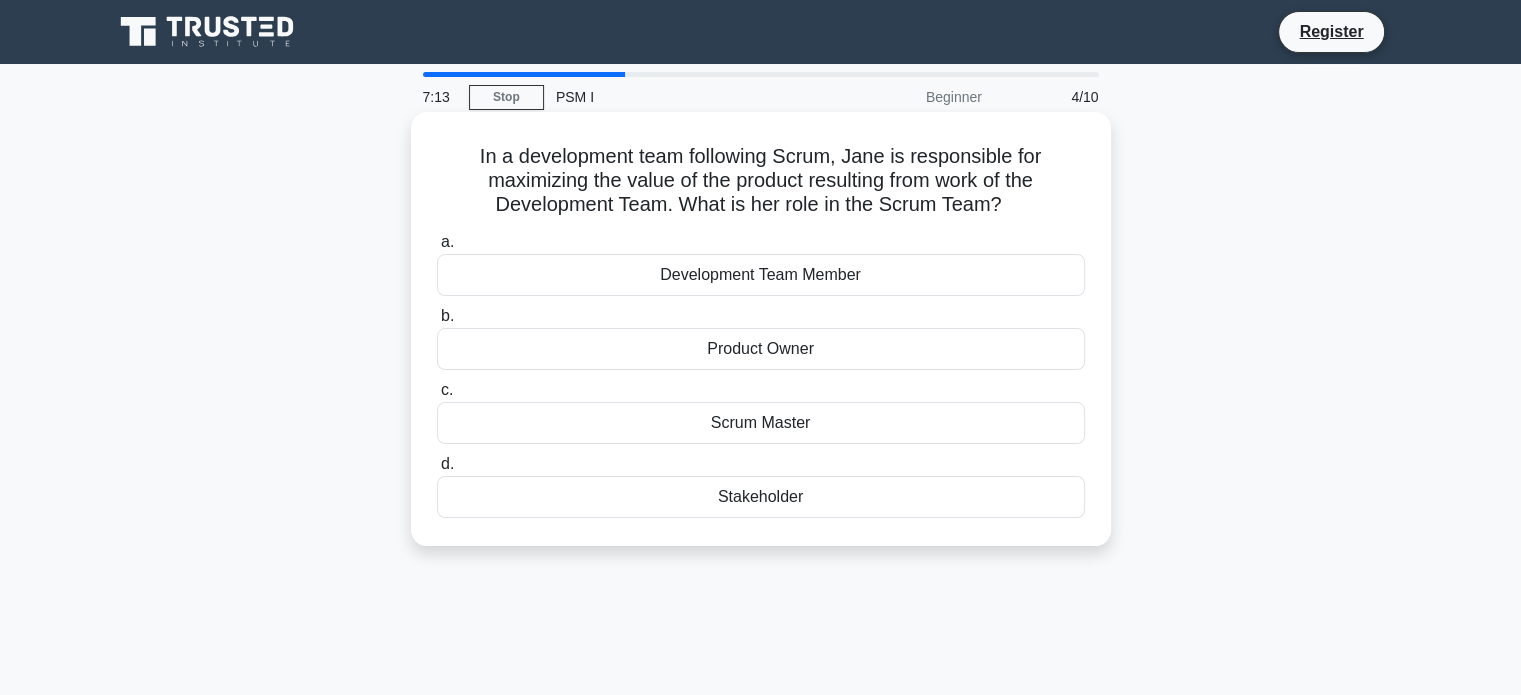 click on "In a development team following Scrum, Jane is responsible for maximizing the value of the product resulting from work of the Development Team. What is her role in the Scrum Team?
.spinner_0XTQ{transform-origin:center;animation:spinner_y6GP .75s linear infinite}@keyframes spinner_y6GP{100%{transform:rotate(360deg)}}" at bounding box center (761, 181) 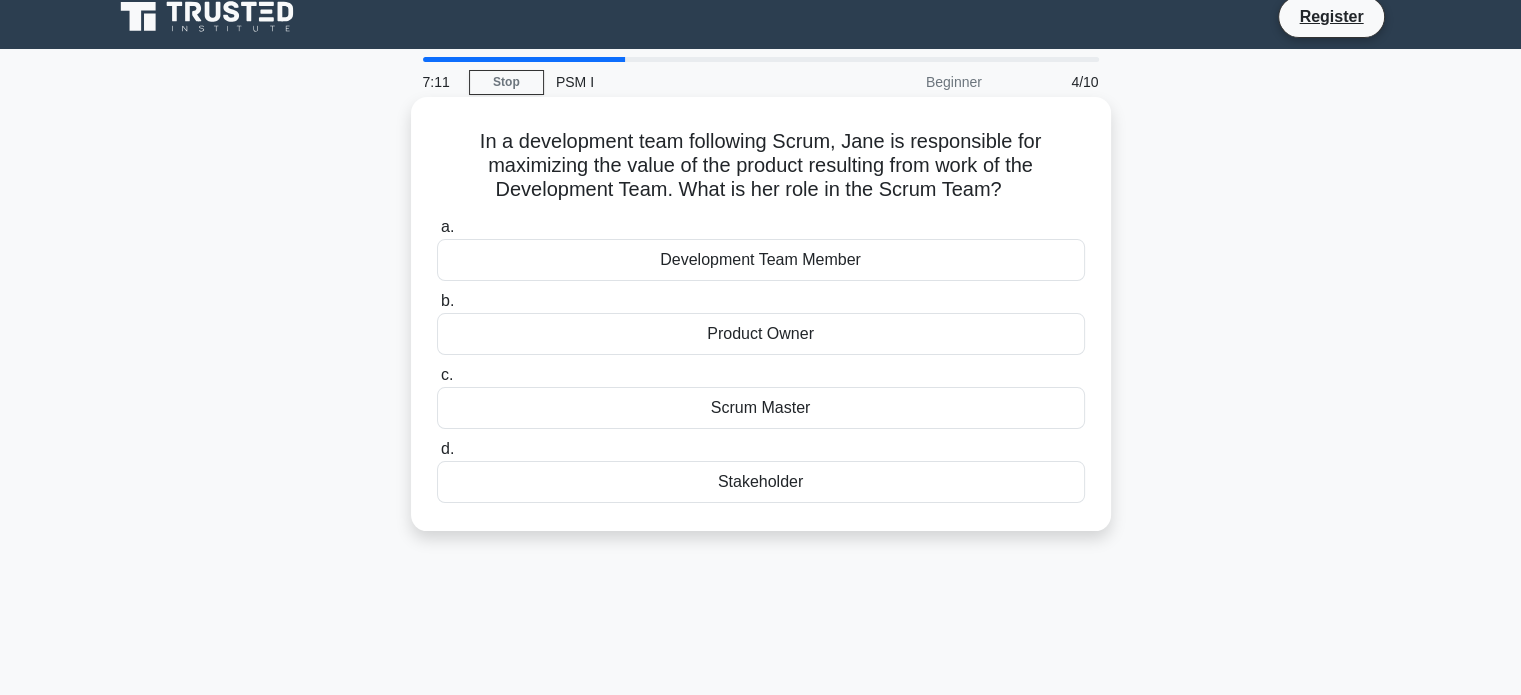 scroll, scrollTop: 19, scrollLeft: 0, axis: vertical 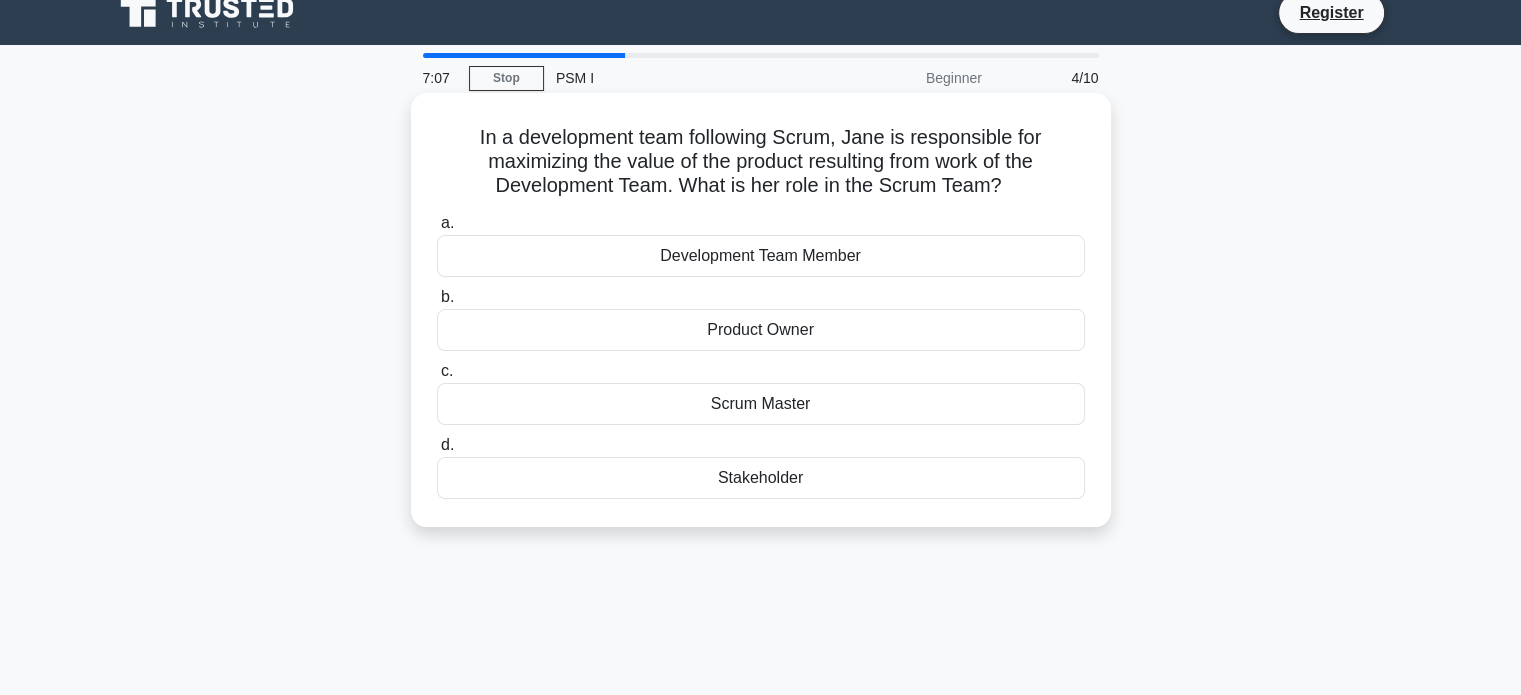 click on "Scrum Master" at bounding box center [761, 404] 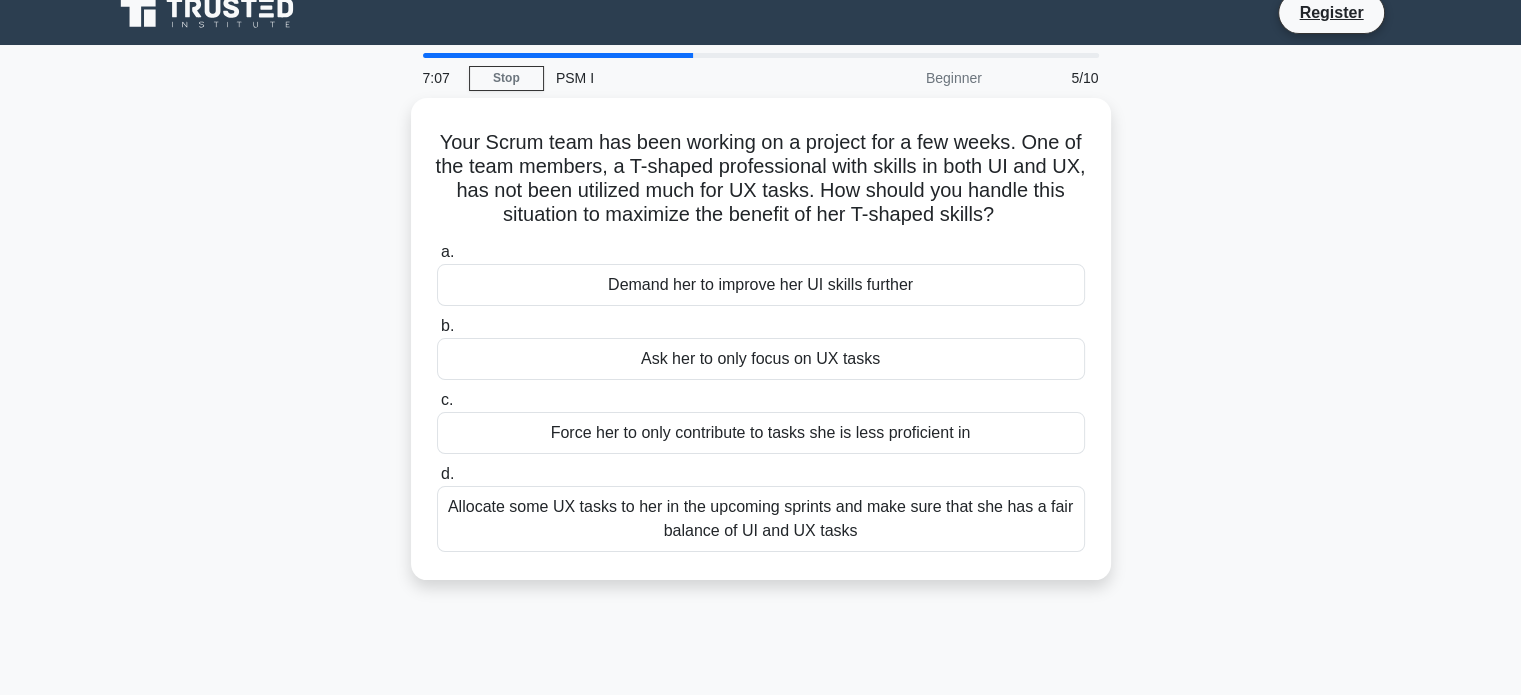scroll, scrollTop: 0, scrollLeft: 0, axis: both 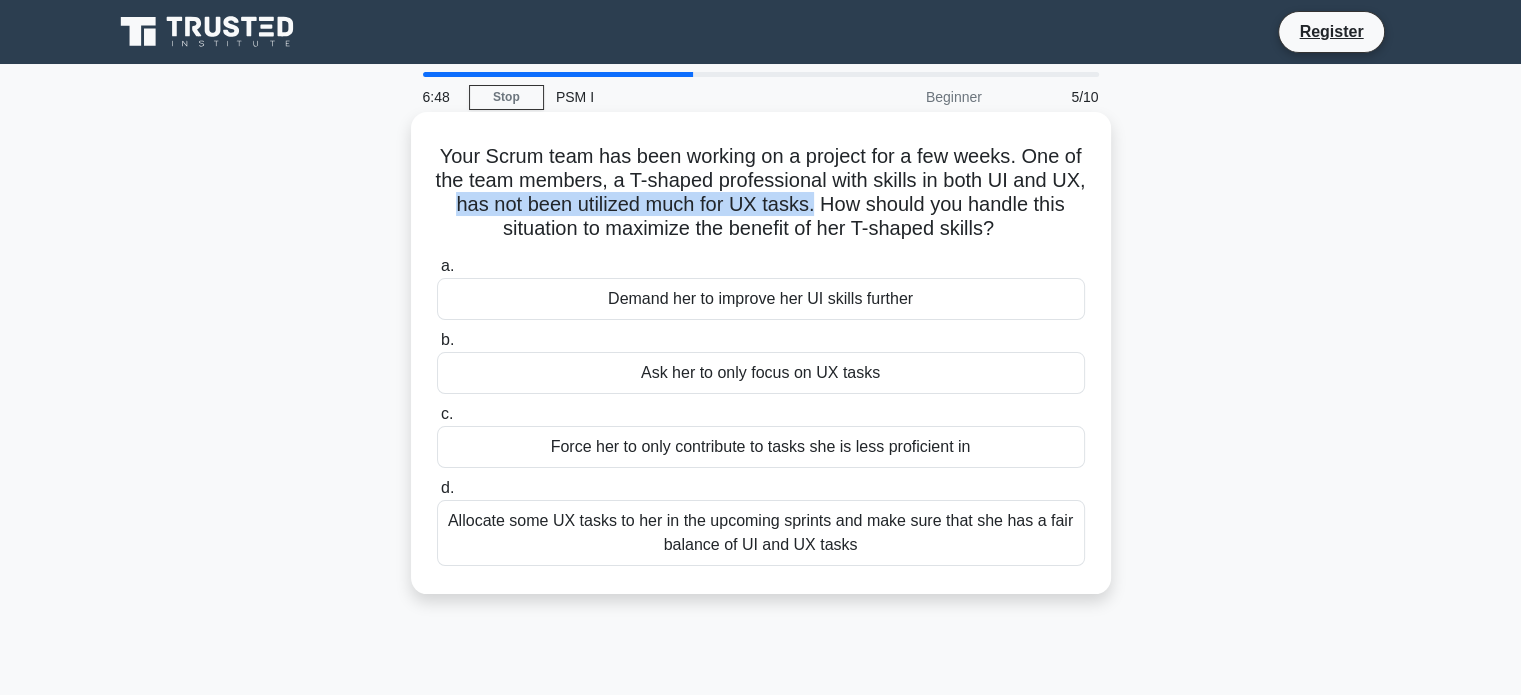 drag, startPoint x: 492, startPoint y: 203, endPoint x: 849, endPoint y: 204, distance: 357.0014 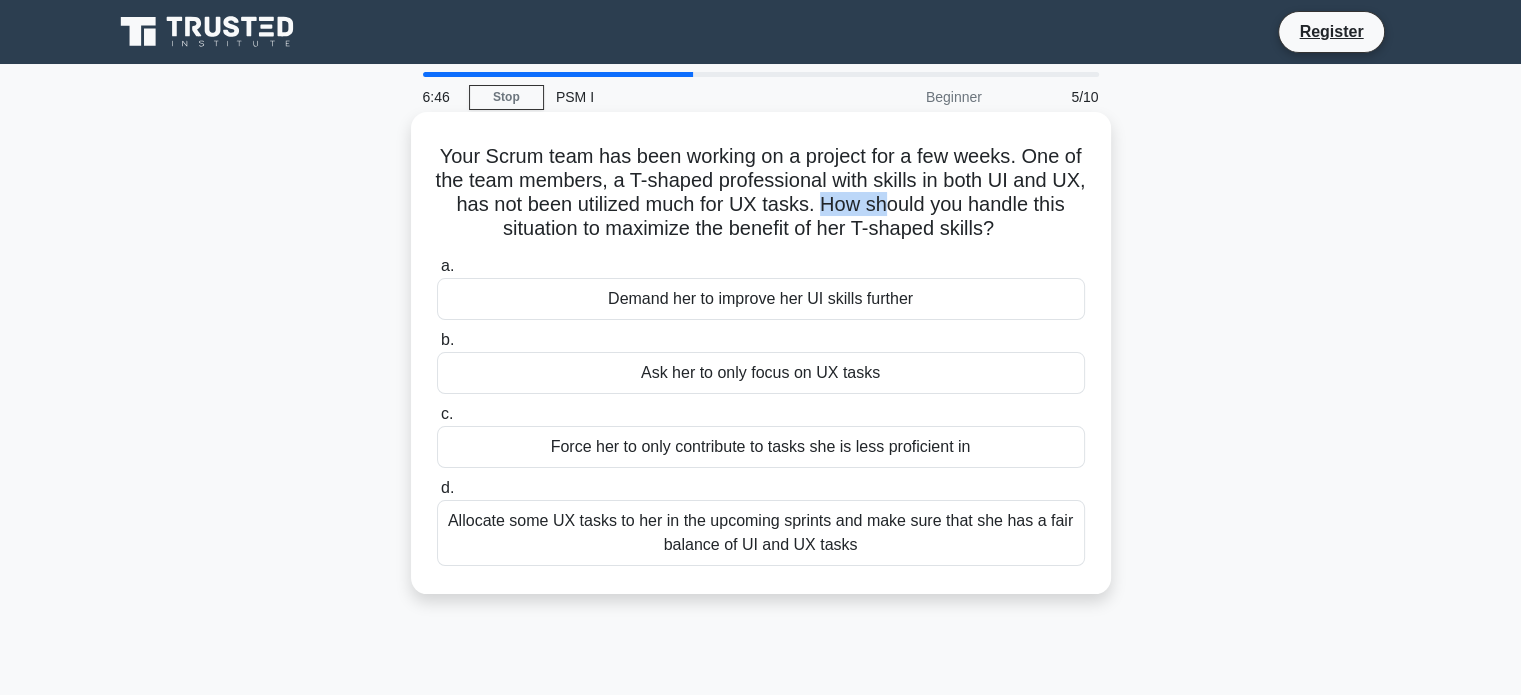 drag, startPoint x: 859, startPoint y: 204, endPoint x: 929, endPoint y: 198, distance: 70.256676 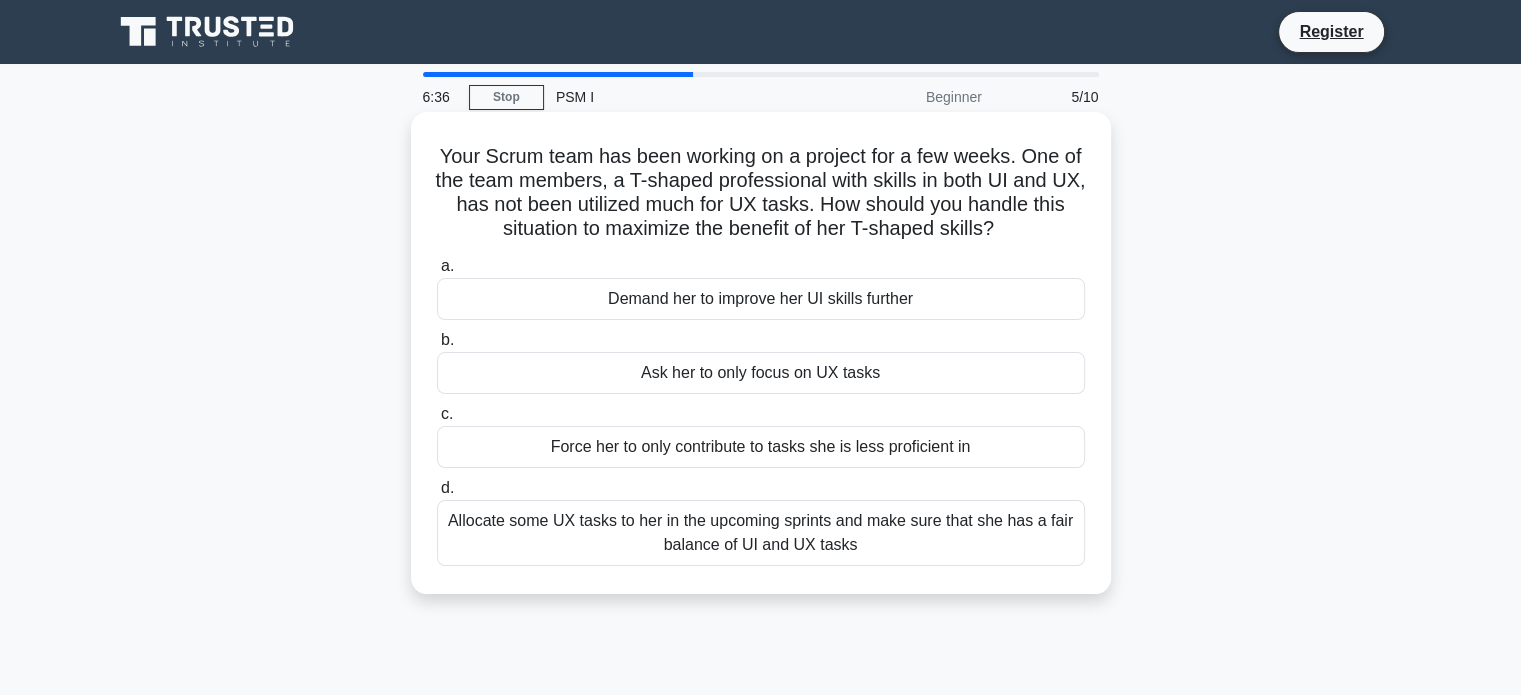 click on "Your Scrum team has been working on a project for a few weeks. One of the team members, a T-shaped professional with skills in both UI and UX, has not been utilized much for UX tasks. How should you handle this situation to maximize the benefit of her T-shaped skills?
.spinner_0XTQ{transform-origin:center;animation:spinner_y6GP .75s linear infinite}@keyframes spinner_y6GP{100%{transform:rotate(360deg)}}" at bounding box center (761, 193) 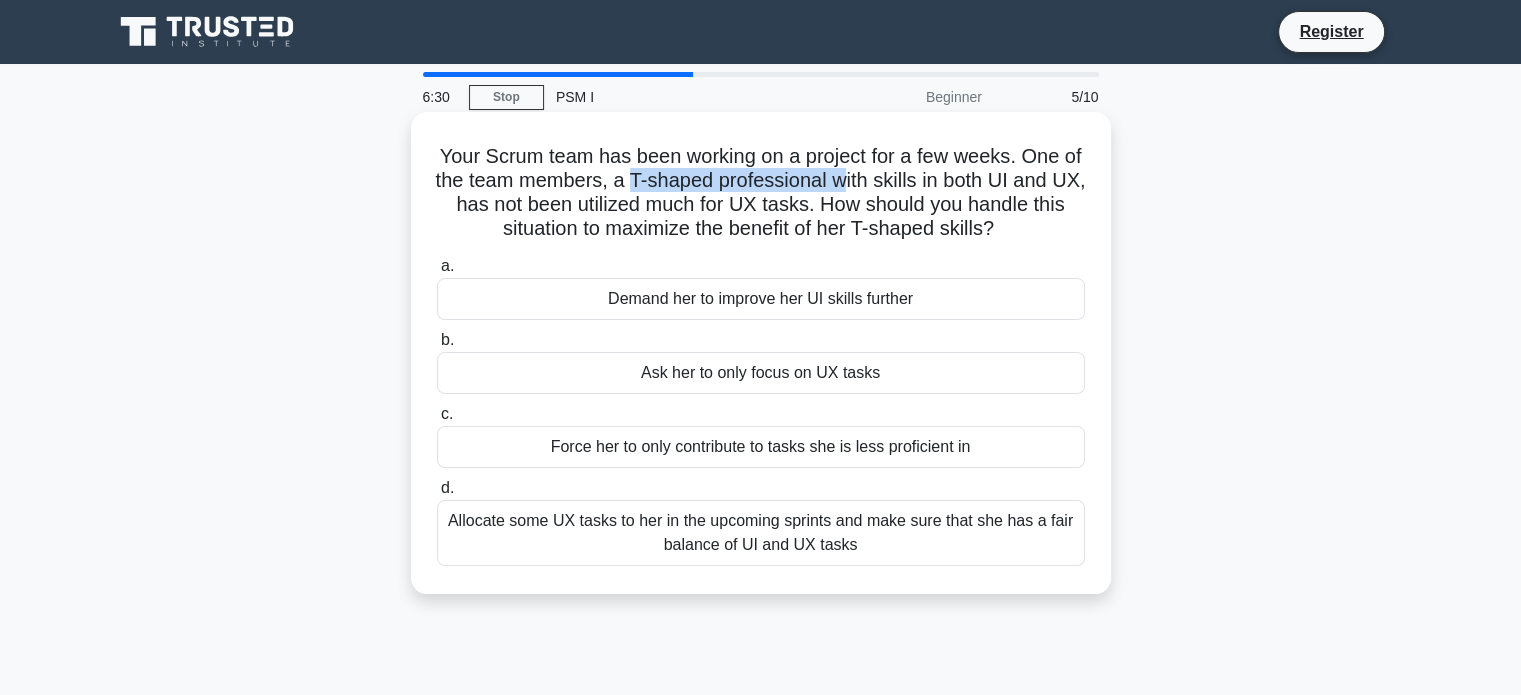 drag, startPoint x: 657, startPoint y: 183, endPoint x: 875, endPoint y: 191, distance: 218.14674 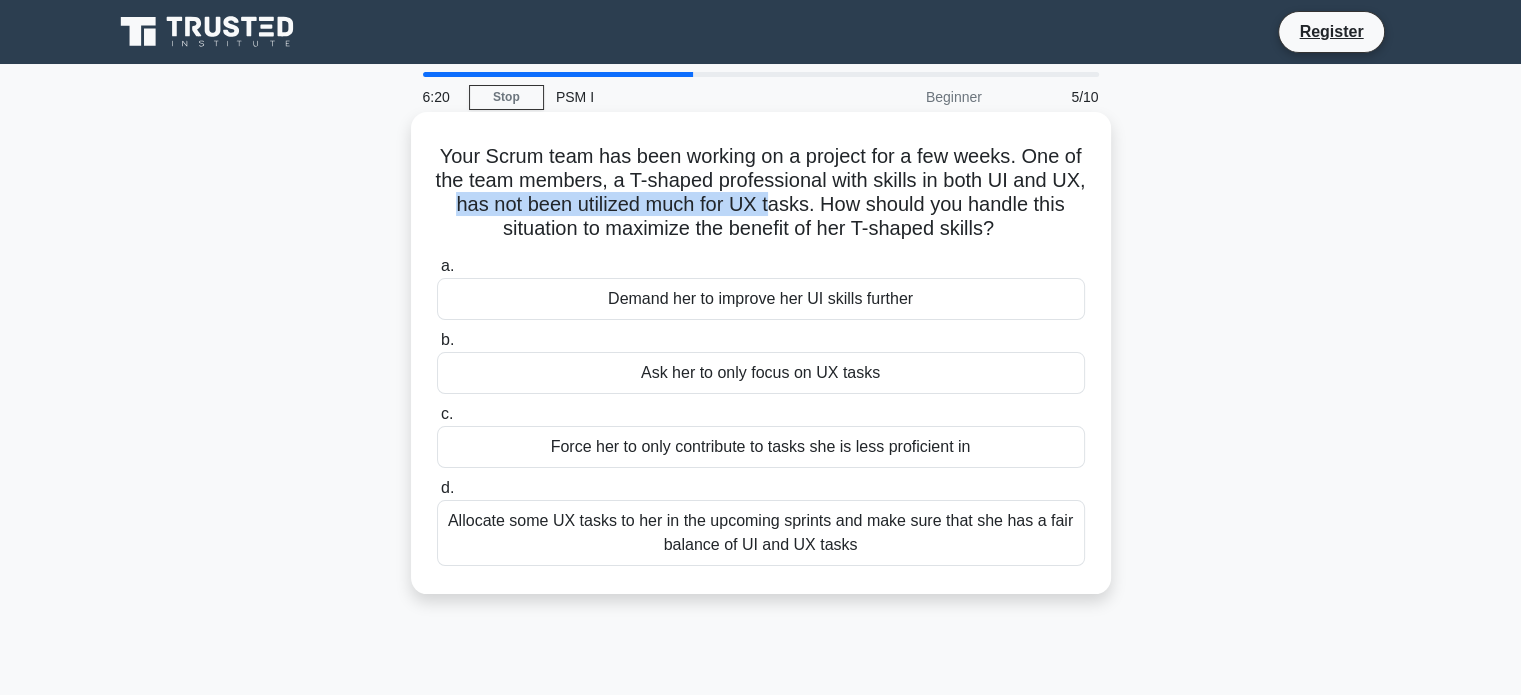 drag, startPoint x: 482, startPoint y: 203, endPoint x: 810, endPoint y: 211, distance: 328.09753 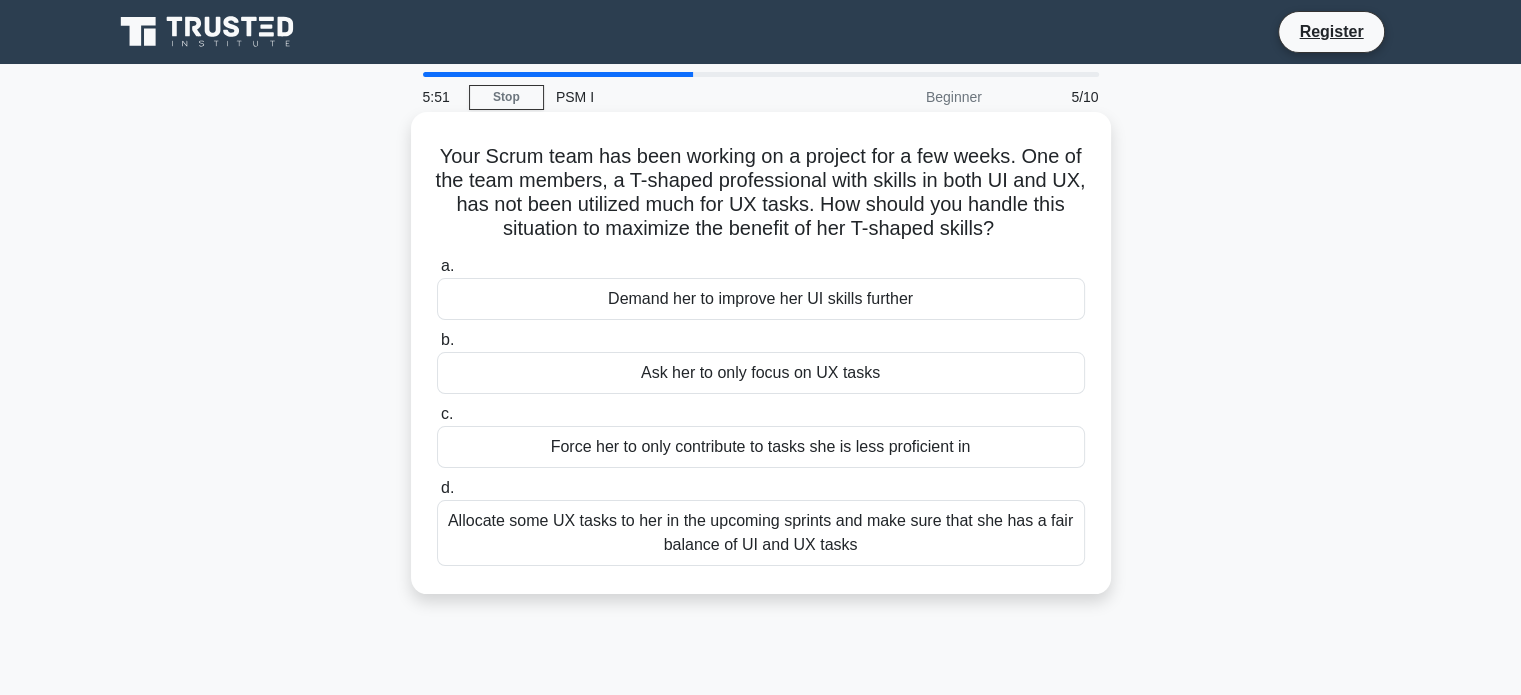 click on "Your Scrum team has been working on a project for a few weeks. One of the team members, a T-shaped professional with skills in both UI and UX, has not been utilized much for UX tasks. How should you handle this situation to maximize the benefit of her T-shaped skills?
.spinner_0XTQ{transform-origin:center;animation:spinner_y6GP .75s linear infinite}@keyframes spinner_y6GP{100%{transform:rotate(360deg)}}" at bounding box center [761, 193] 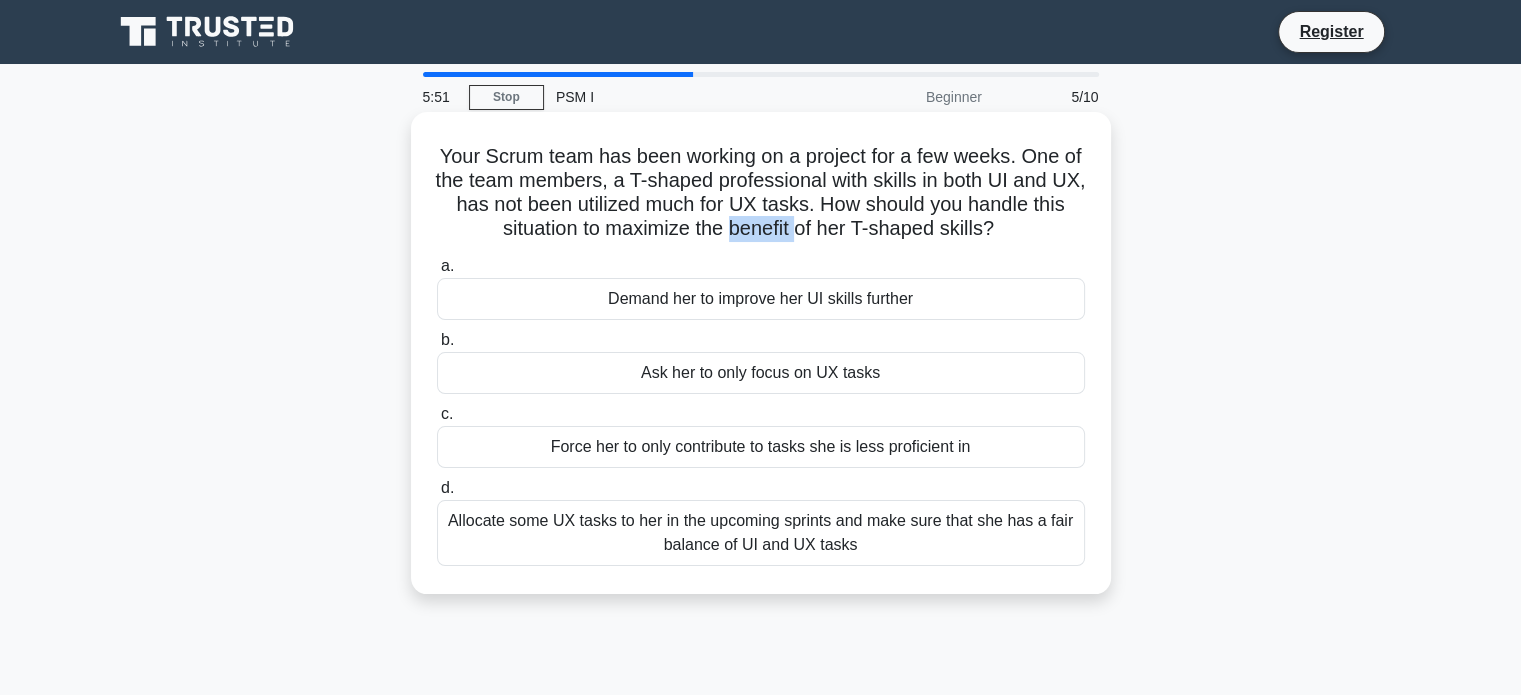 click on "Your Scrum team has been working on a project for a few weeks. One of the team members, a T-shaped professional with skills in both UI and UX, has not been utilized much for UX tasks. How should you handle this situation to maximize the benefit of her T-shaped skills?
.spinner_0XTQ{transform-origin:center;animation:spinner_y6GP .75s linear infinite}@keyframes spinner_y6GP{100%{transform:rotate(360deg)}}" at bounding box center (761, 193) 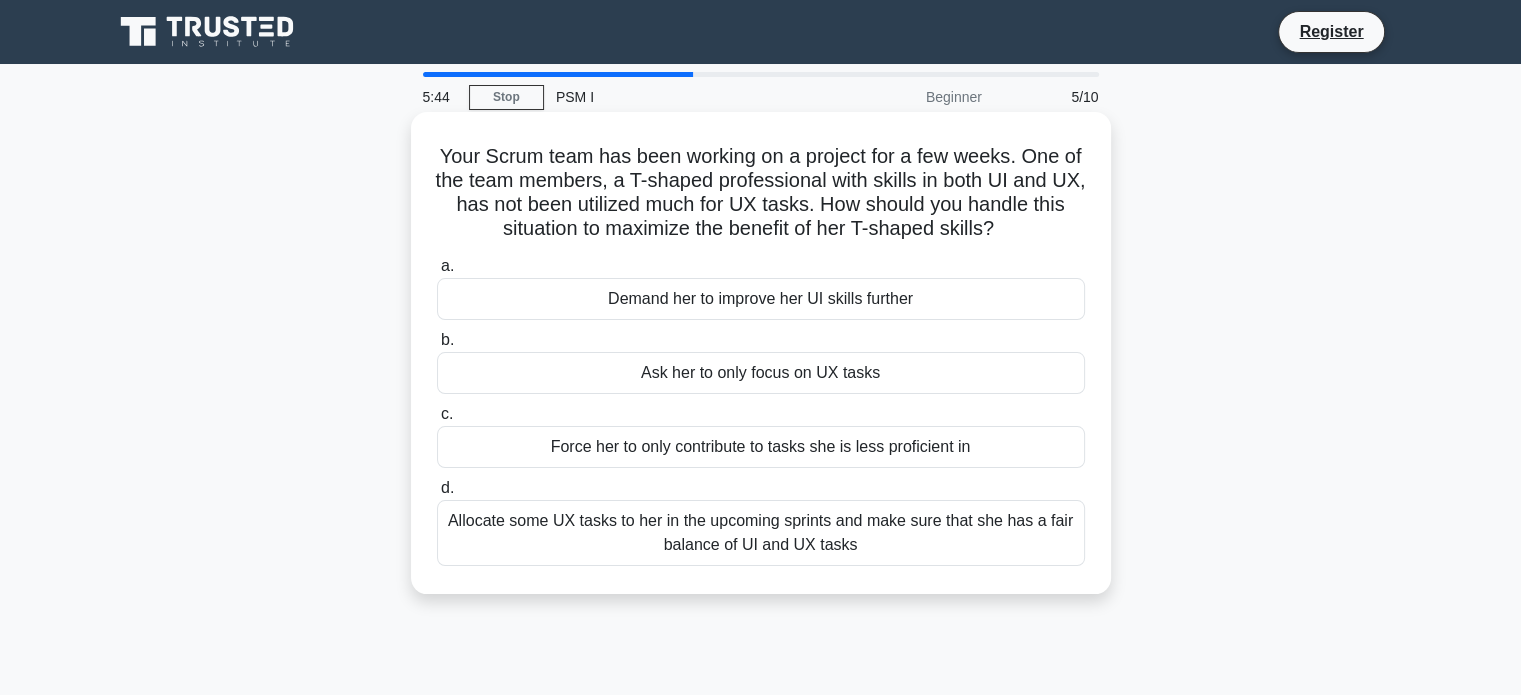 click on "Demand her to improve her UI skills further" at bounding box center [761, 299] 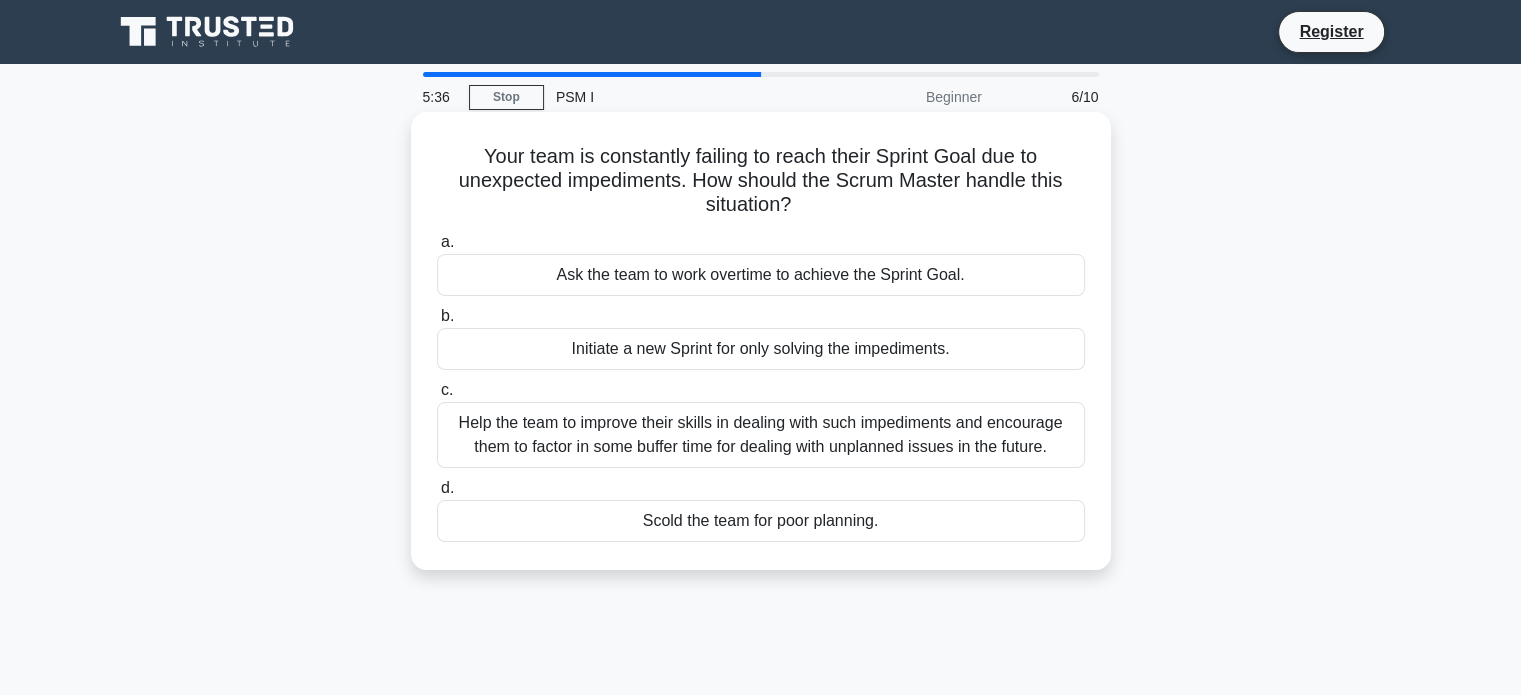 click on "Your team is constantly failing to reach their Sprint Goal due to unexpected impediments. How should the Scrum Master handle this situation?
.spinner_0XTQ{transform-origin:center;animation:spinner_y6GP .75s linear infinite}@keyframes spinner_y6GP{100%{transform:rotate(360deg)}}" at bounding box center [761, 181] 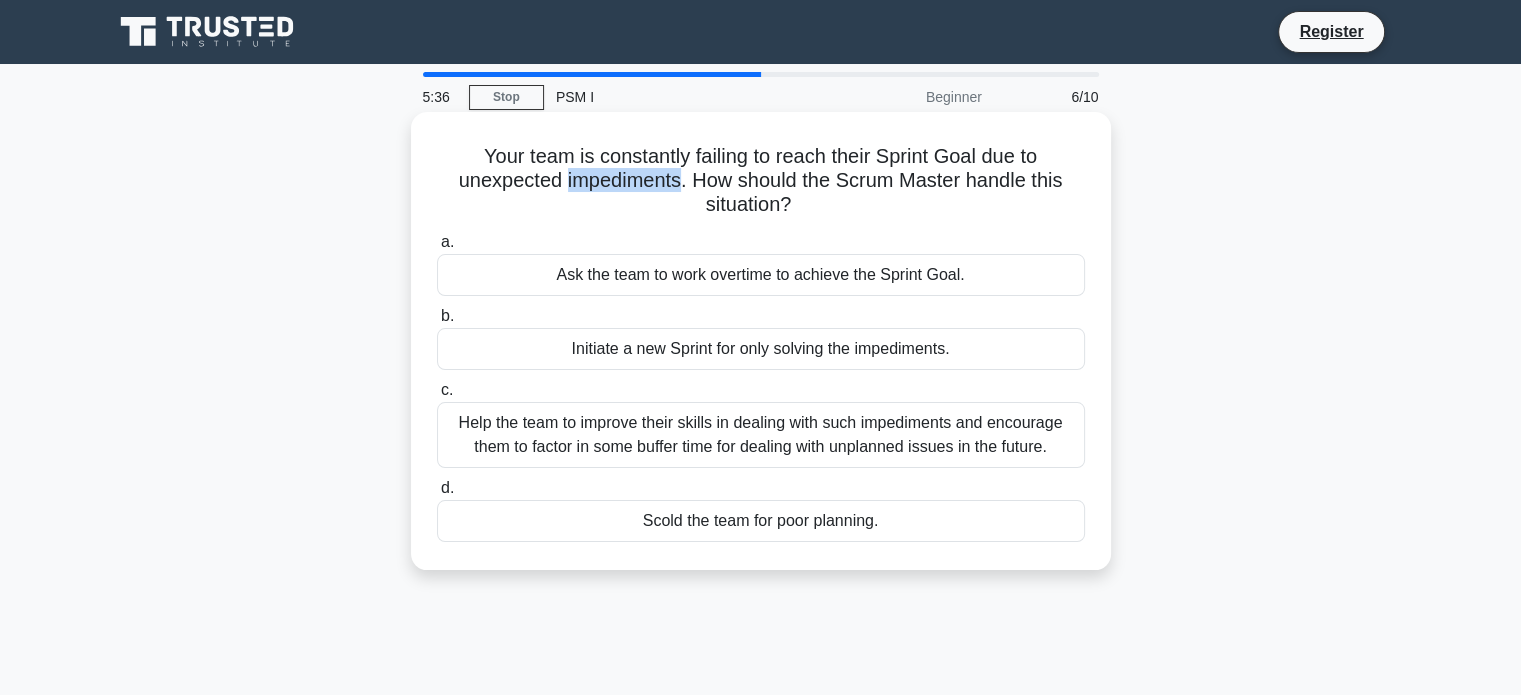 click on "Your team is constantly failing to reach their Sprint Goal due to unexpected impediments. How should the Scrum Master handle this situation?
.spinner_0XTQ{transform-origin:center;animation:spinner_y6GP .75s linear infinite}@keyframes spinner_y6GP{100%{transform:rotate(360deg)}}" at bounding box center [761, 181] 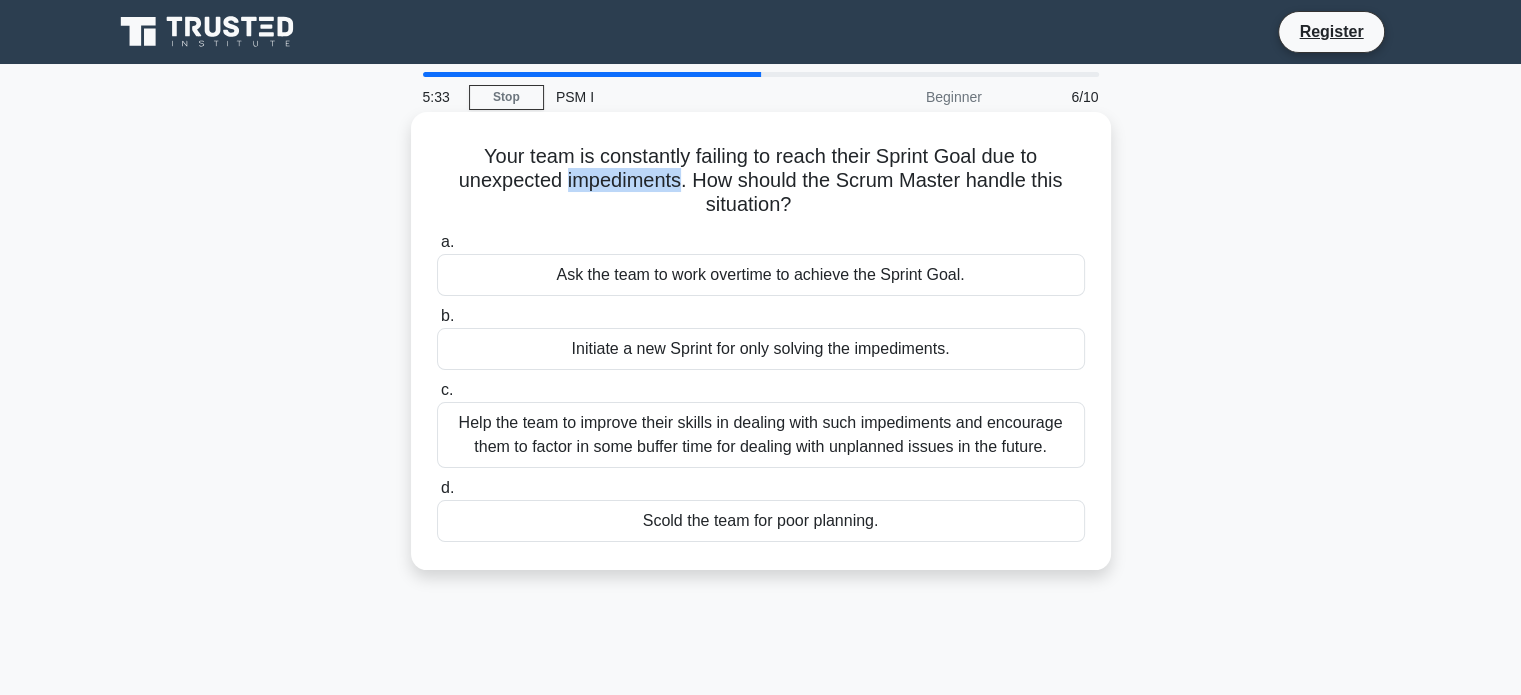 copy on "impediments" 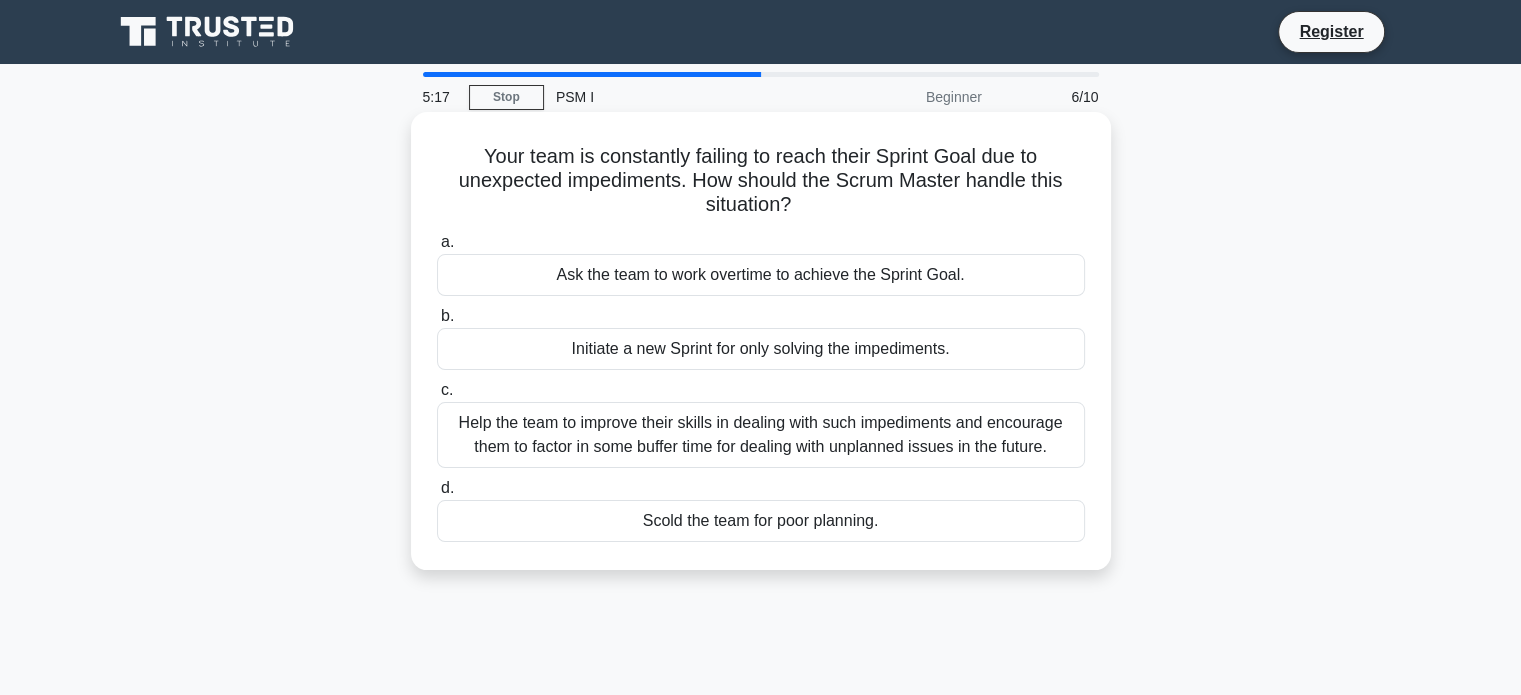 click on "Your team is constantly failing to reach their Sprint Goal due to unexpected impediments. How should the Scrum Master handle this situation?
.spinner_0XTQ{transform-origin:center;animation:spinner_y6GP .75s linear infinite}@keyframes spinner_y6GP{100%{transform:rotate(360deg)}}" at bounding box center (761, 181) 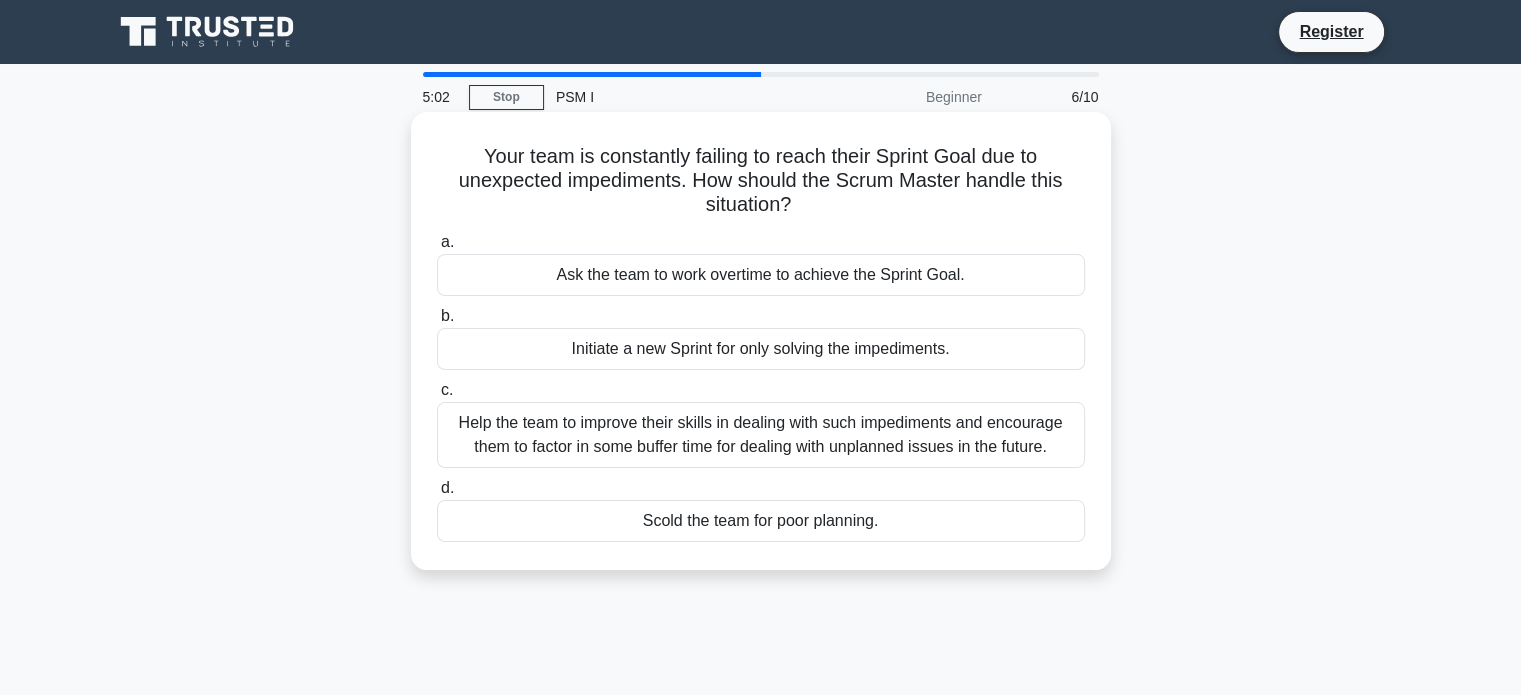 click on "Help the team to improve their skills in dealing with such impediments and encourage them to factor in some buffer time for dealing with unplanned issues in the future." at bounding box center (761, 435) 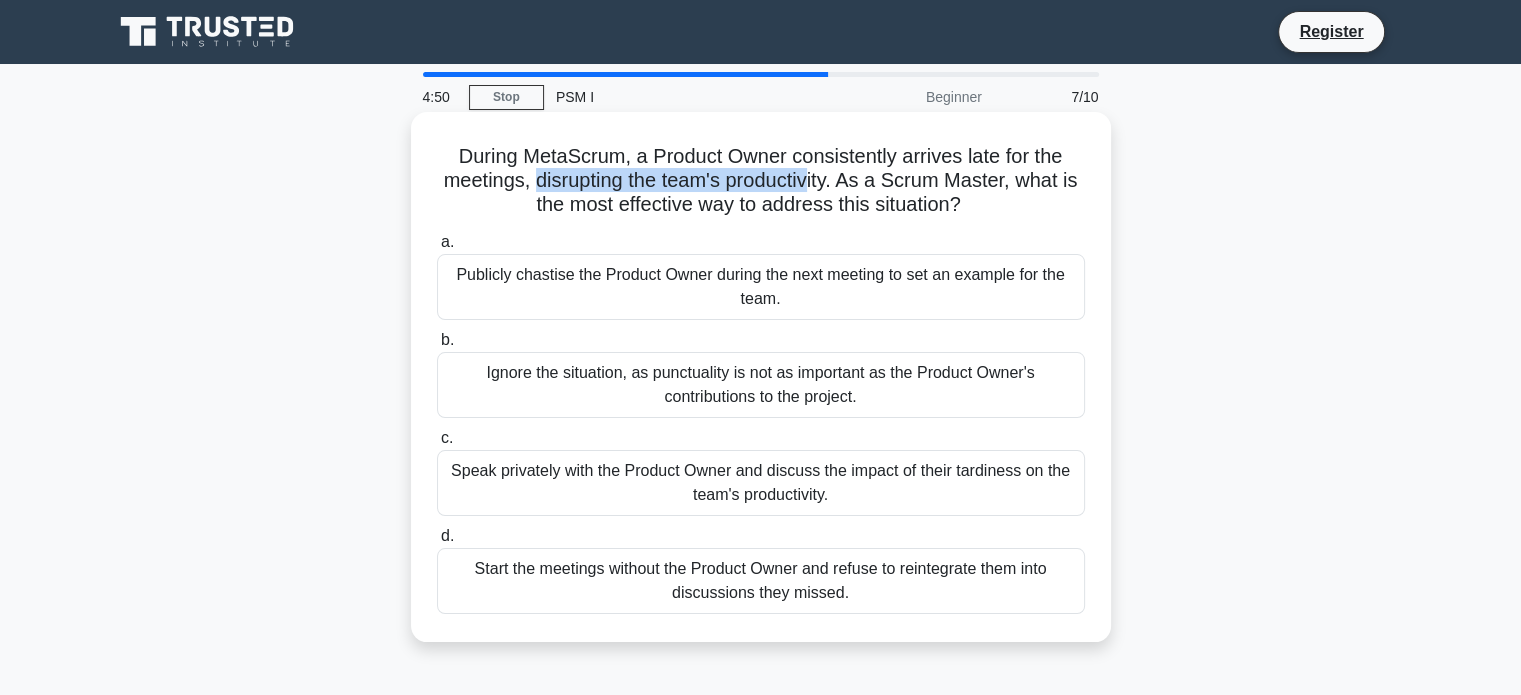 drag, startPoint x: 536, startPoint y: 181, endPoint x: 824, endPoint y: 185, distance: 288.02777 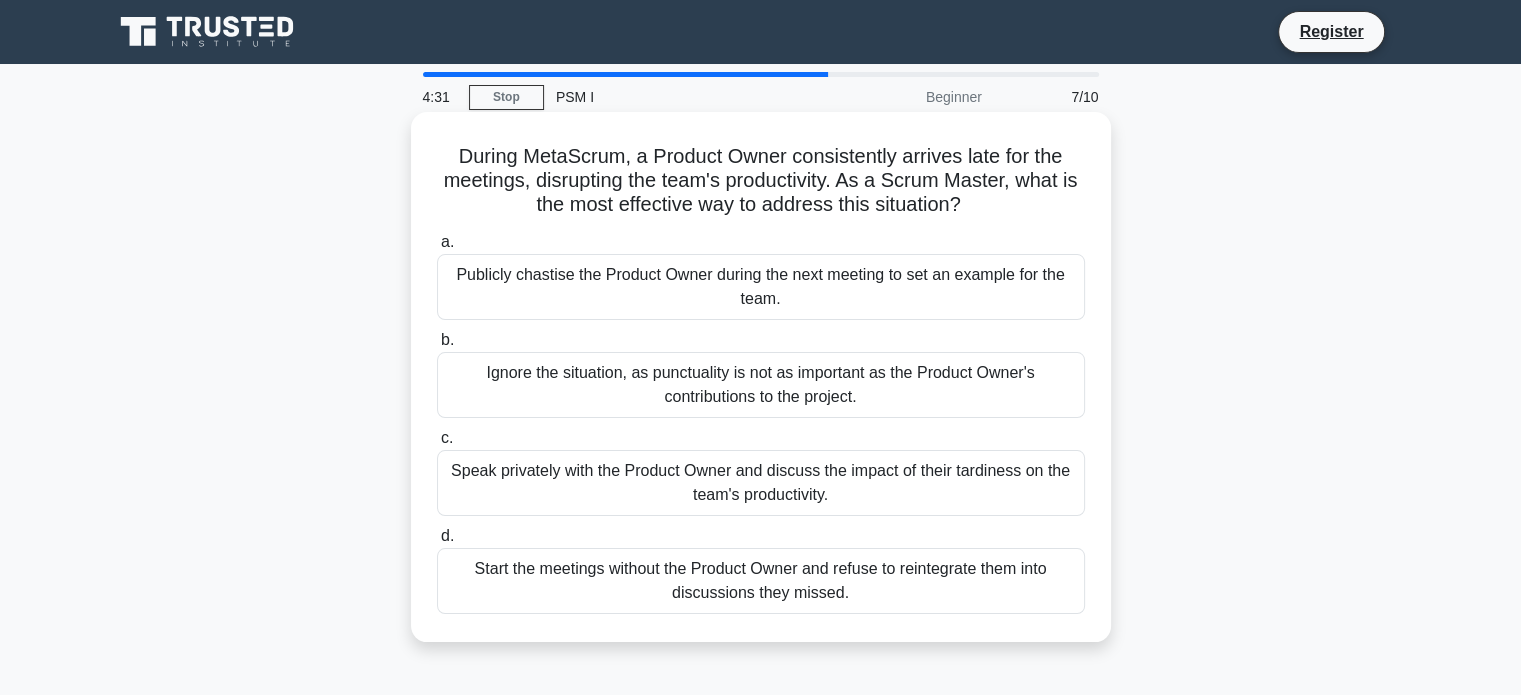 click on "Speak privately with the Product Owner and discuss the impact of their tardiness on the team's productivity." at bounding box center [761, 483] 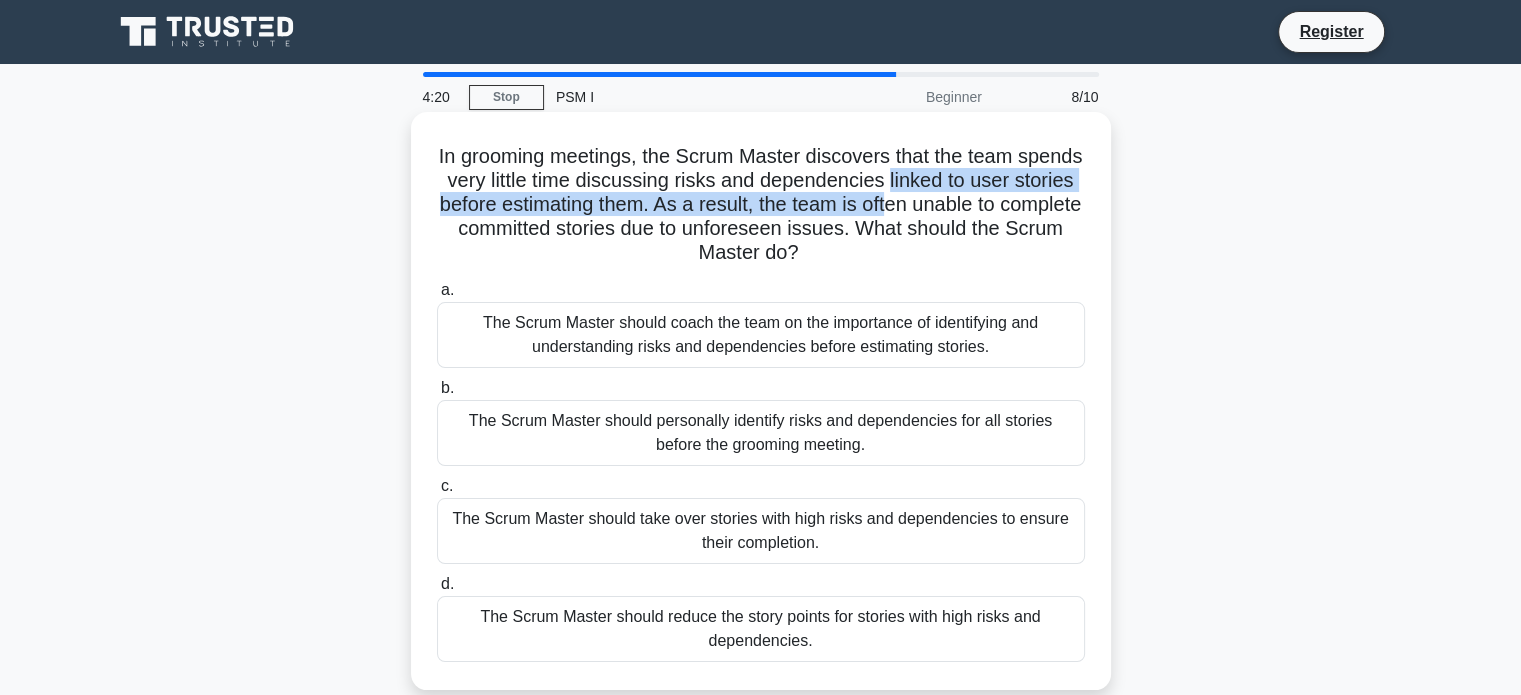 drag, startPoint x: 956, startPoint y: 179, endPoint x: 968, endPoint y: 199, distance: 23.323807 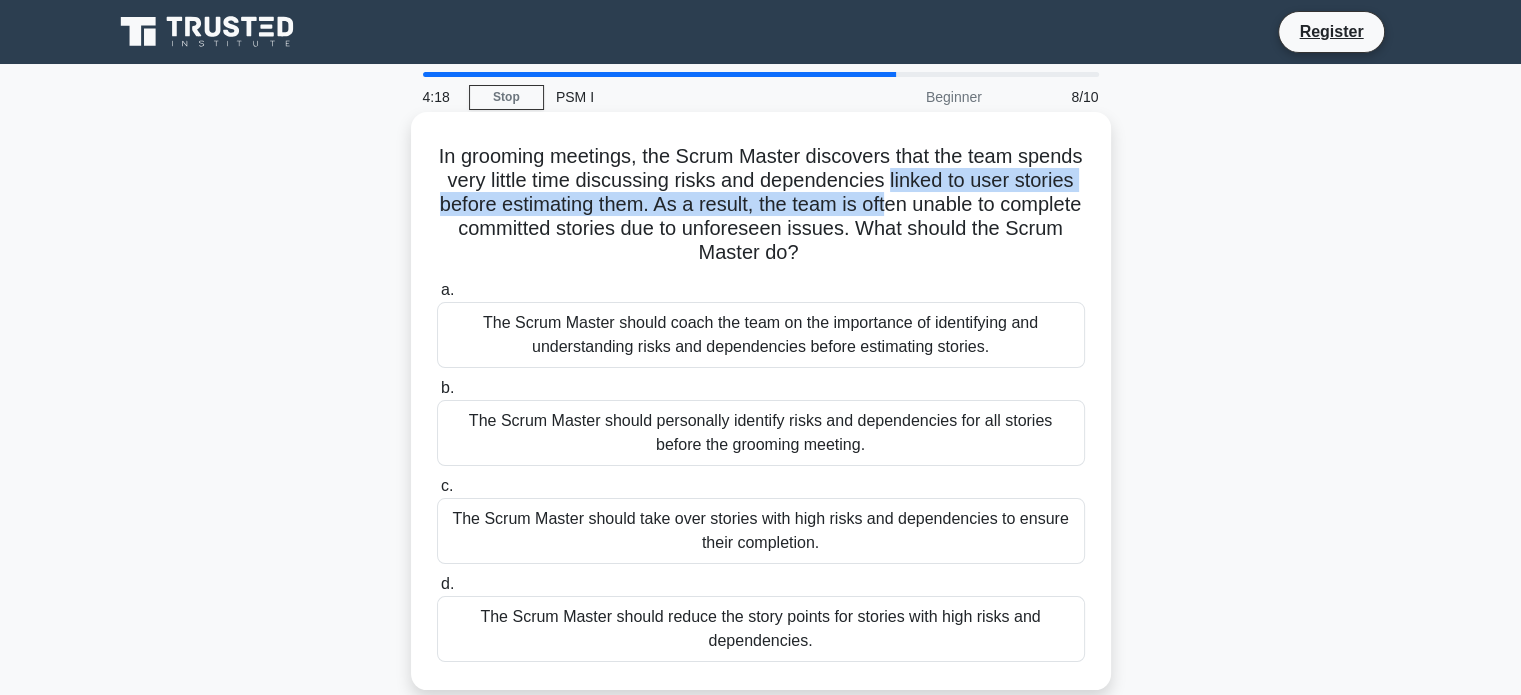 click on "In grooming meetings, the Scrum Master discovers that the team spends very little time discussing risks and dependencies linked to user stories before estimating them. As a result, the team is often unable to complete committed stories due to unforeseen issues. What should the Scrum Master do?
.spinner_0XTQ{transform-origin:center;animation:spinner_y6GP .75s linear infinite}@keyframes spinner_y6GP{100%{transform:rotate(360deg)}}" at bounding box center (761, 205) 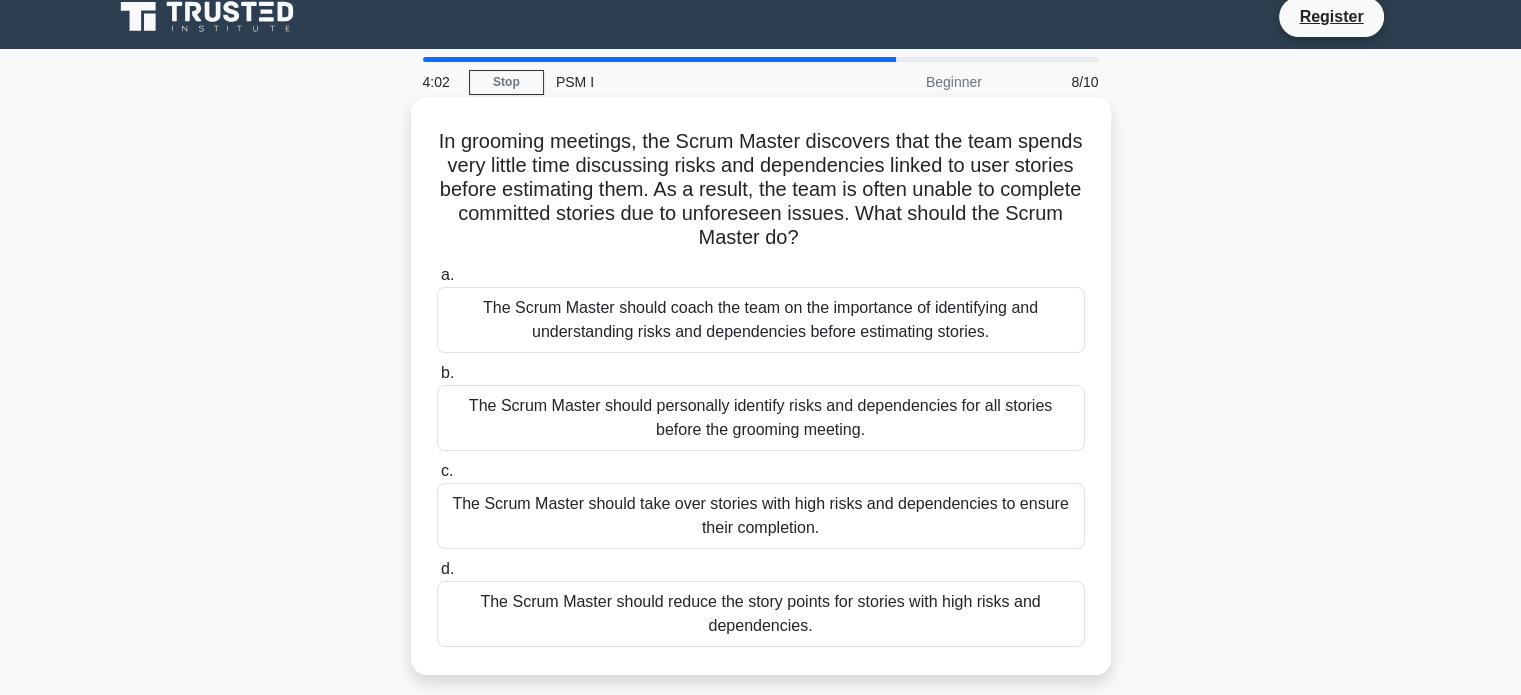 scroll, scrollTop: 11, scrollLeft: 0, axis: vertical 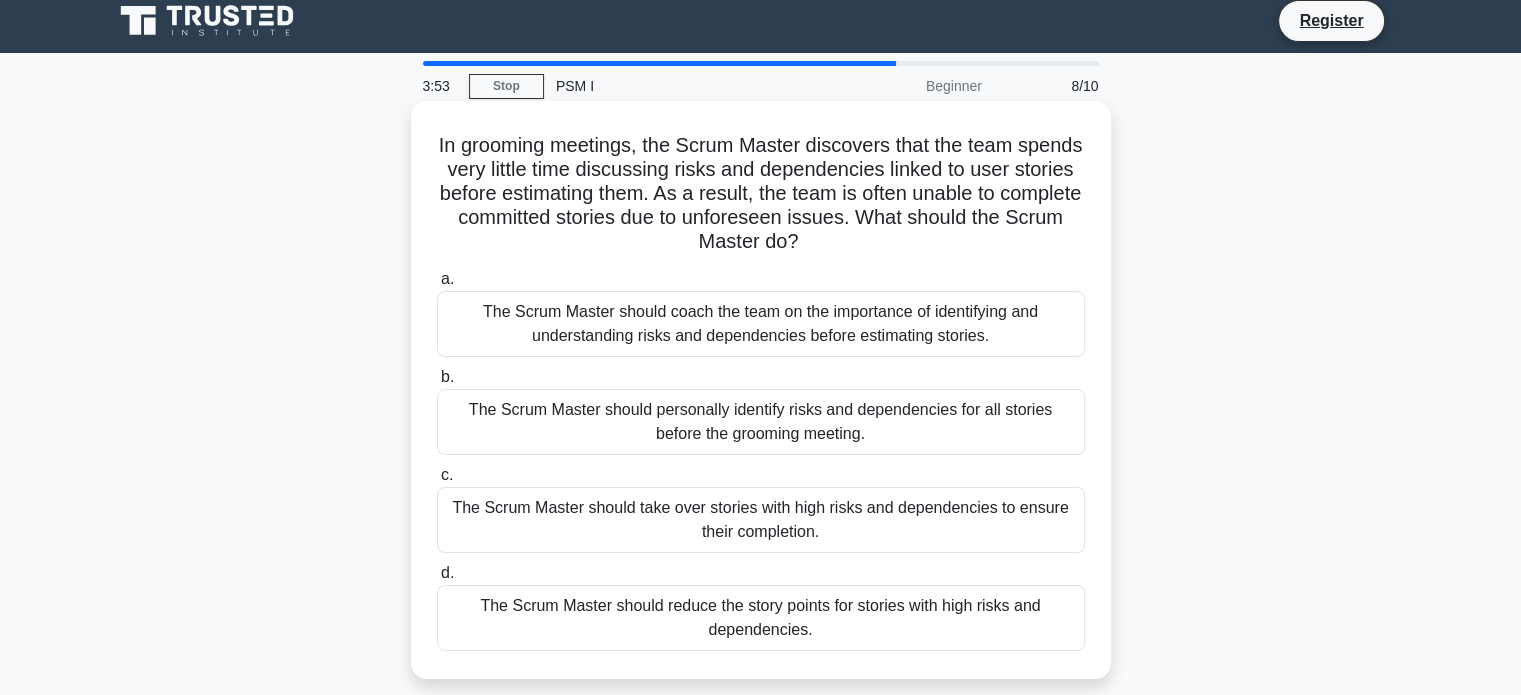 click on "The Scrum Master should coach the team on the importance of identifying and understanding risks and dependencies before estimating stories." at bounding box center (761, 324) 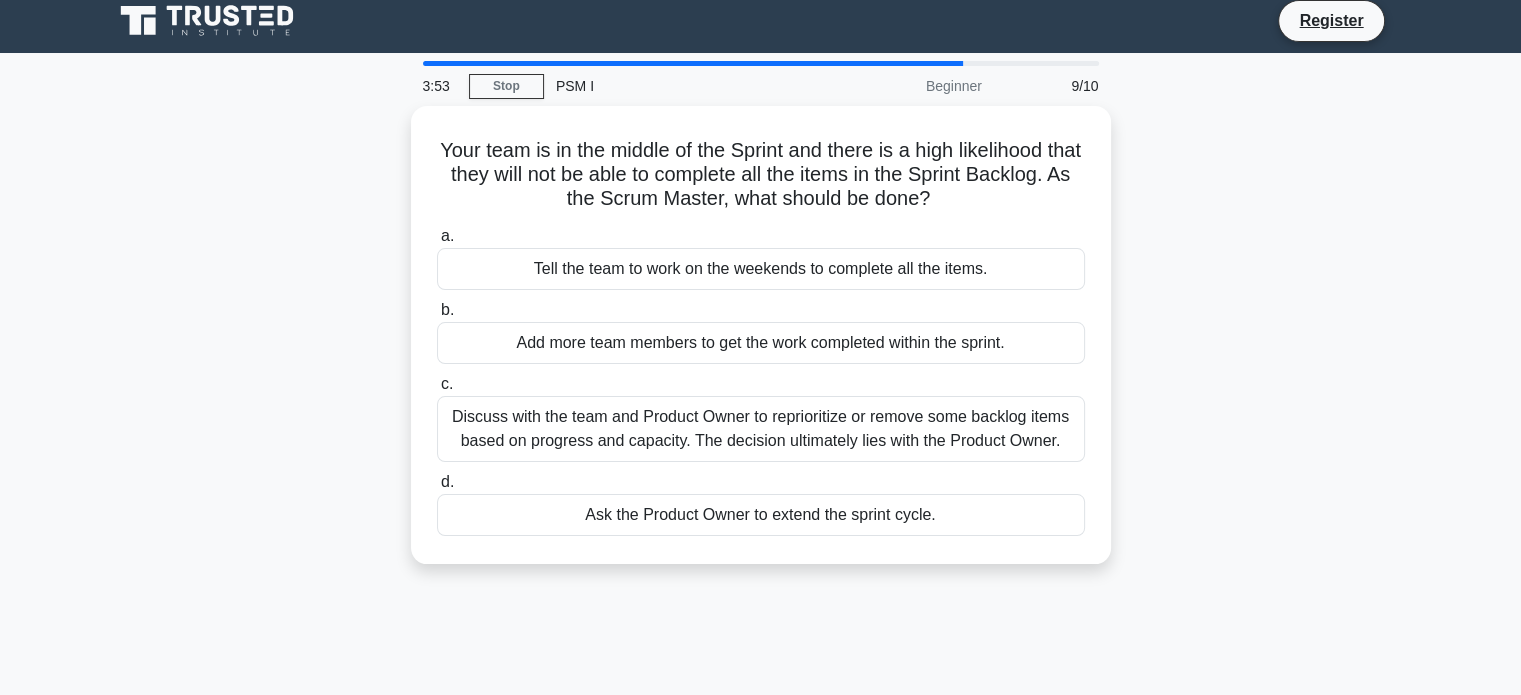 scroll, scrollTop: 0, scrollLeft: 0, axis: both 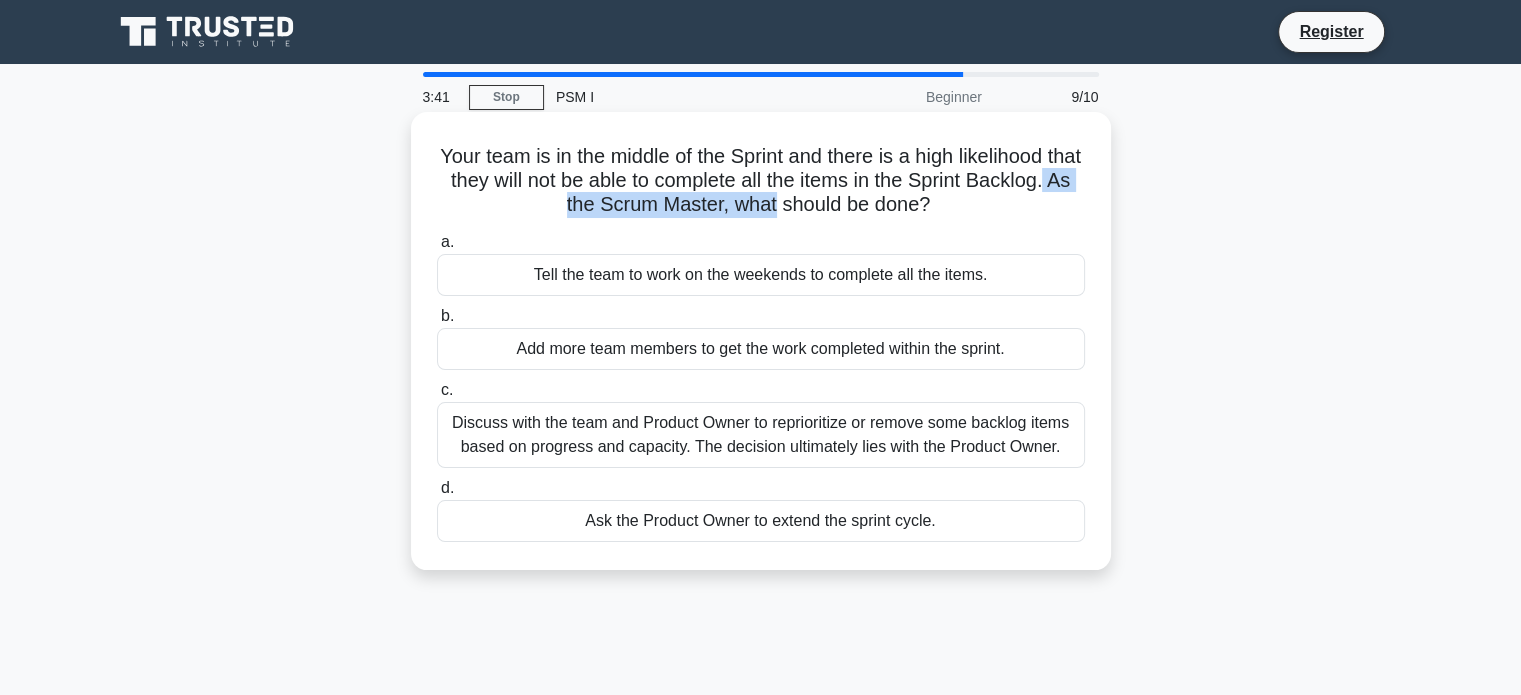 drag, startPoint x: 584, startPoint y: 205, endPoint x: 827, endPoint y: 203, distance: 243.00822 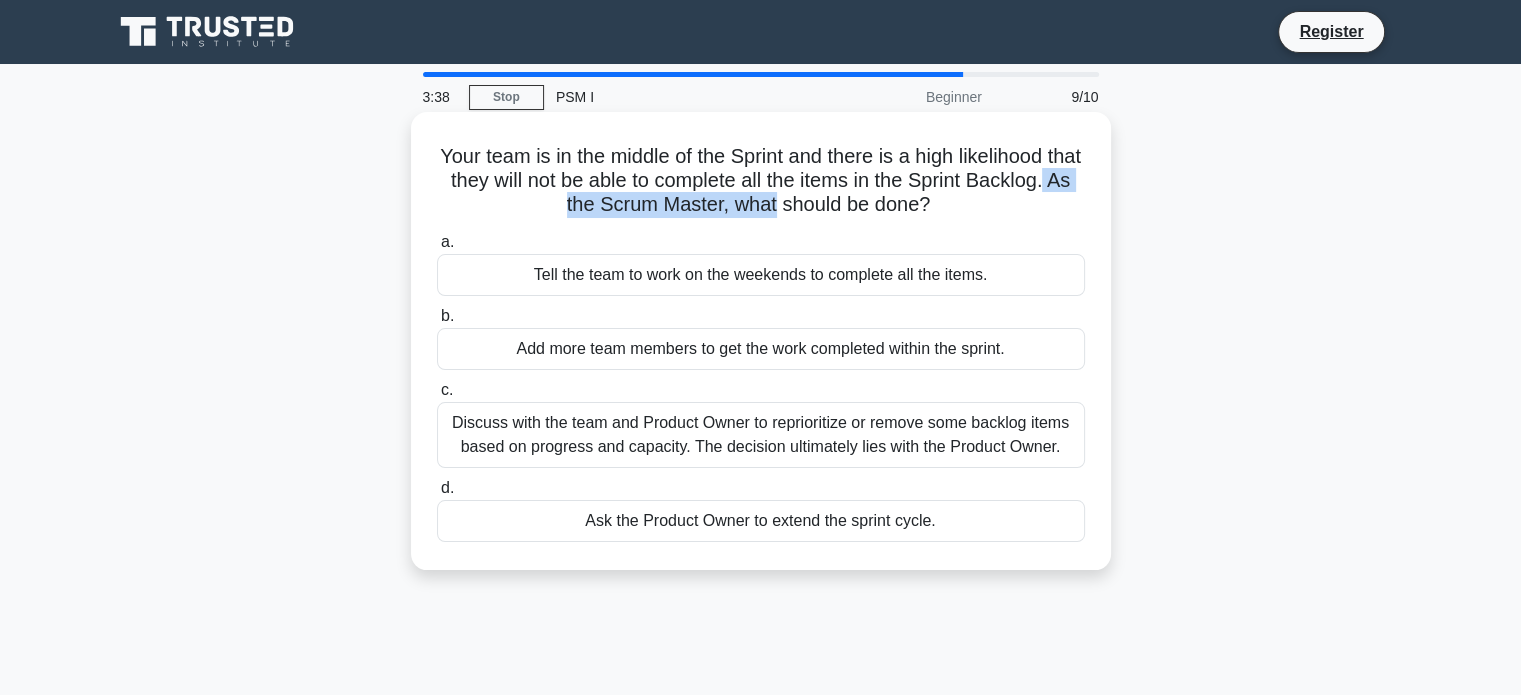 click on "Your team is in the middle of the Sprint and there is a high likelihood that they will not be able to complete all the items in the Sprint Backlog. As the Scrum Master, what should be done?
.spinner_0XTQ{transform-origin:center;animation:spinner_y6GP .75s linear infinite}@keyframes spinner_y6GP{100%{transform:rotate(360deg)}}" at bounding box center [761, 181] 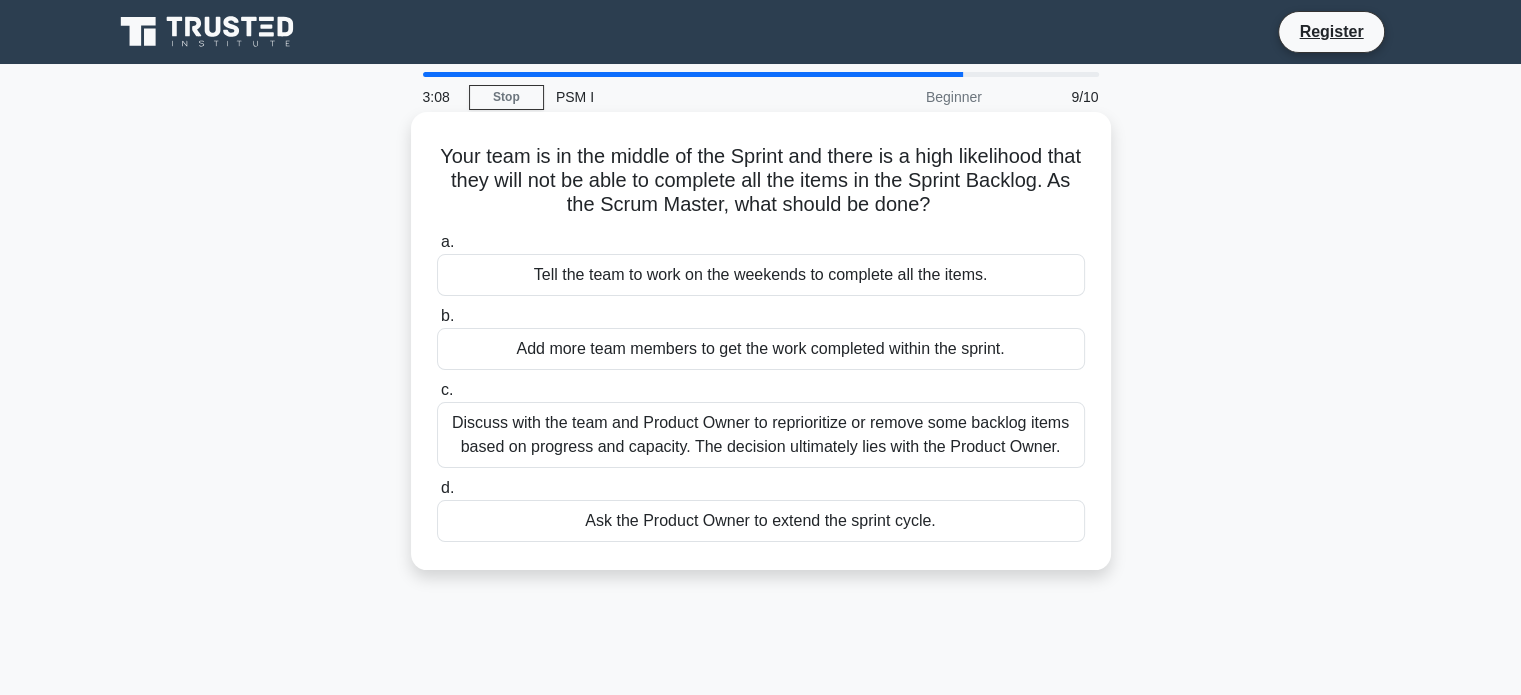 click on "Discuss with the team and Product Owner to reprioritize or remove some backlog items based on progress and capacity. The decision ultimately lies with the Product Owner." at bounding box center [761, 435] 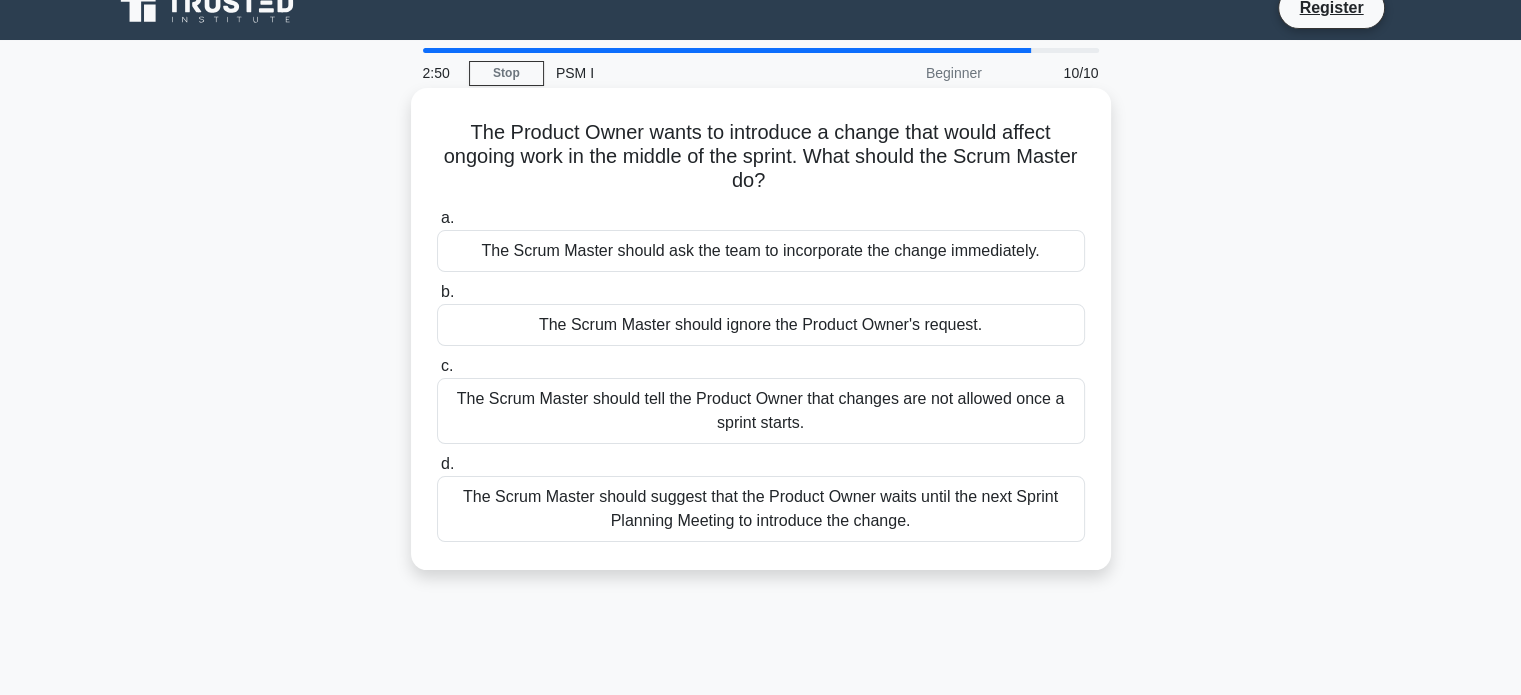 scroll, scrollTop: 32, scrollLeft: 0, axis: vertical 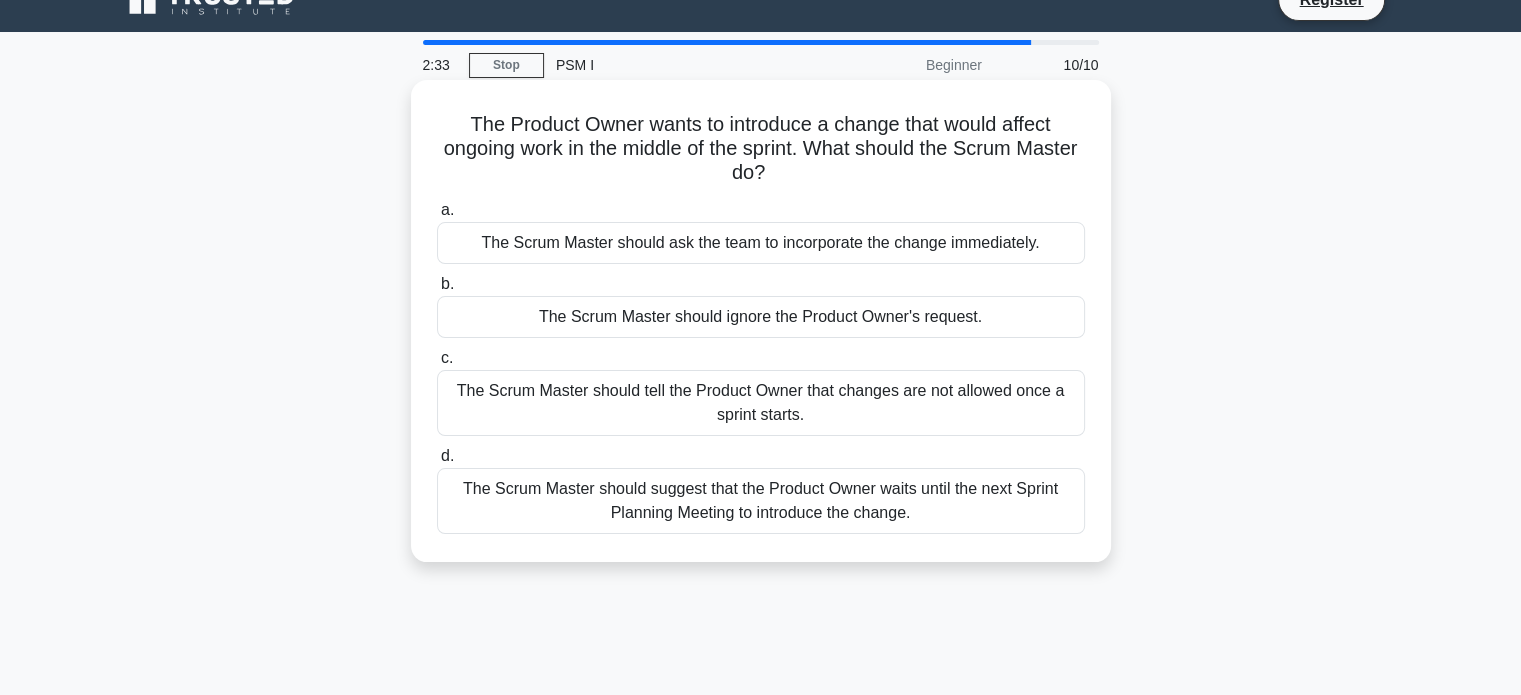 click on "The Scrum Master should ask the team to incorporate the change immediately." at bounding box center [761, 243] 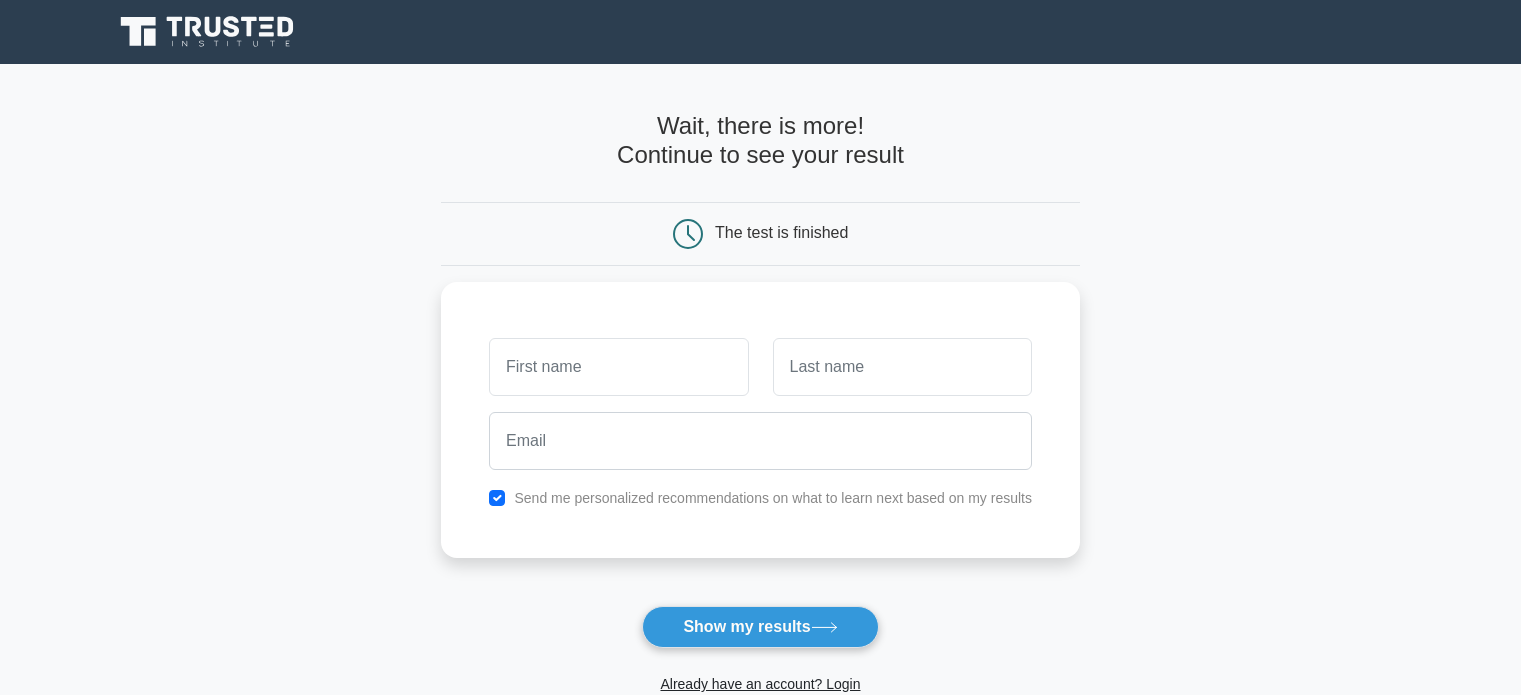 scroll, scrollTop: 0, scrollLeft: 0, axis: both 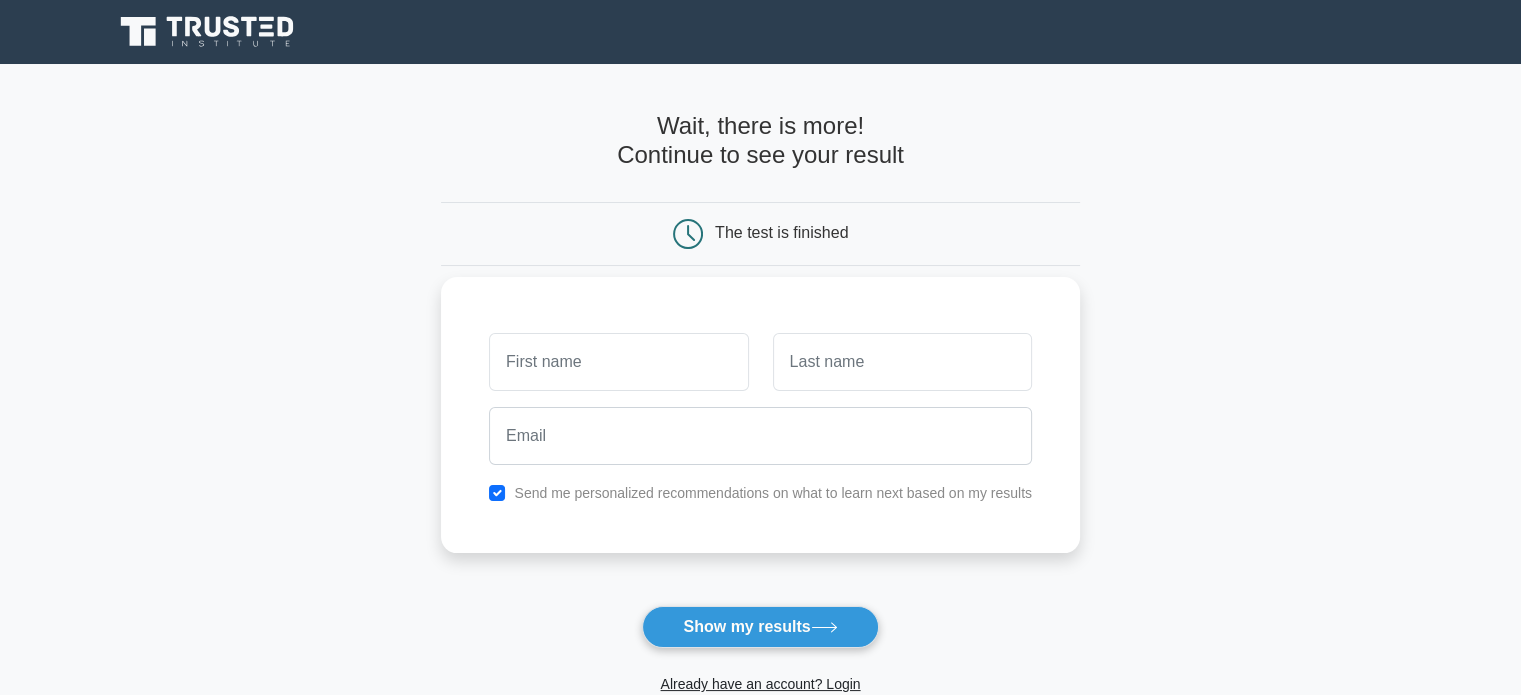 click at bounding box center [618, 362] 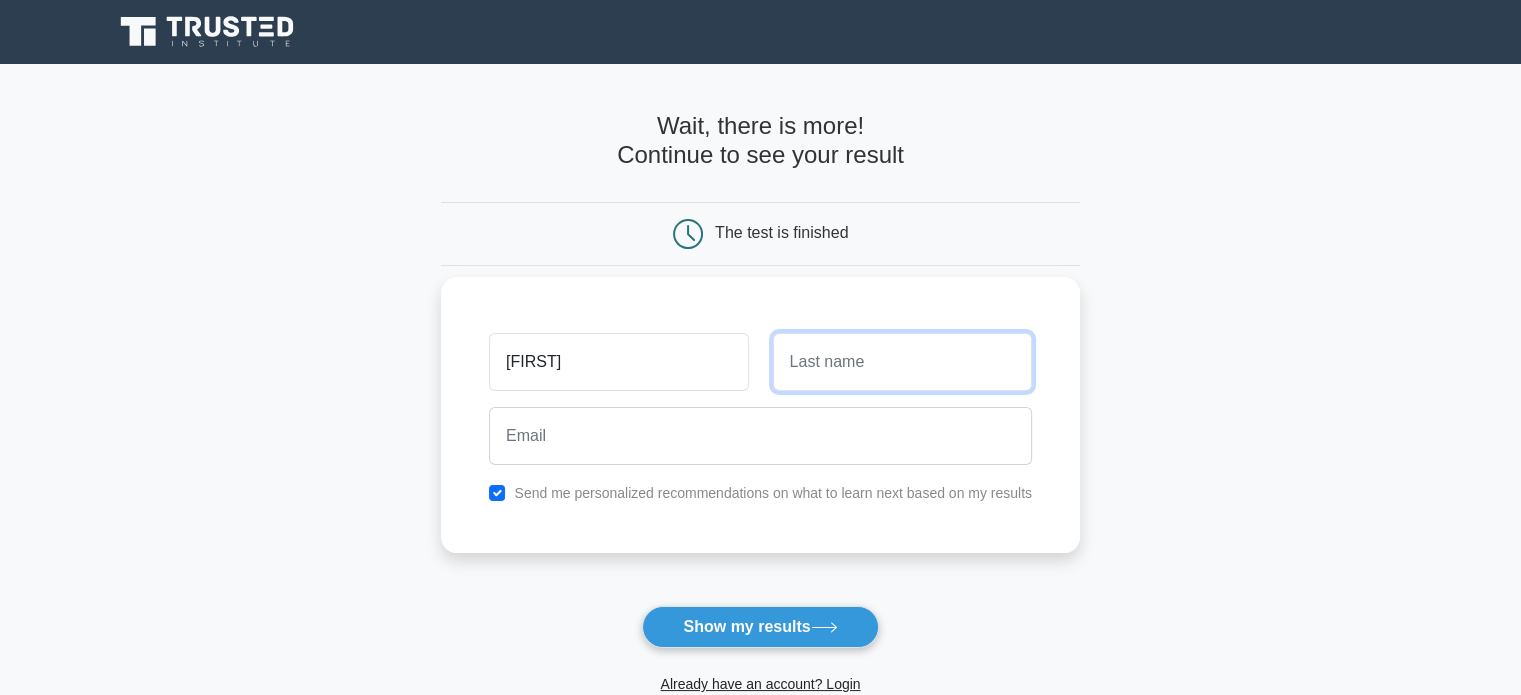 click at bounding box center [902, 362] 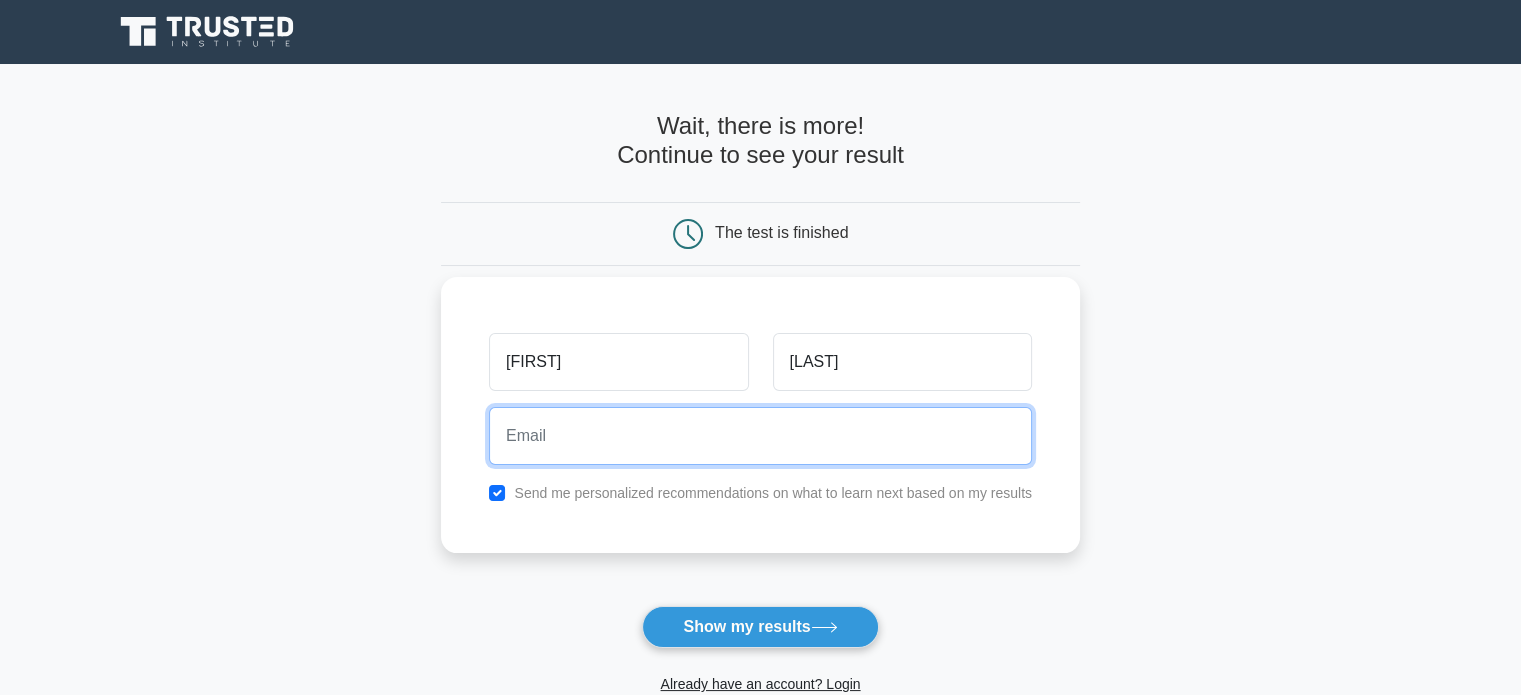 click at bounding box center [760, 436] 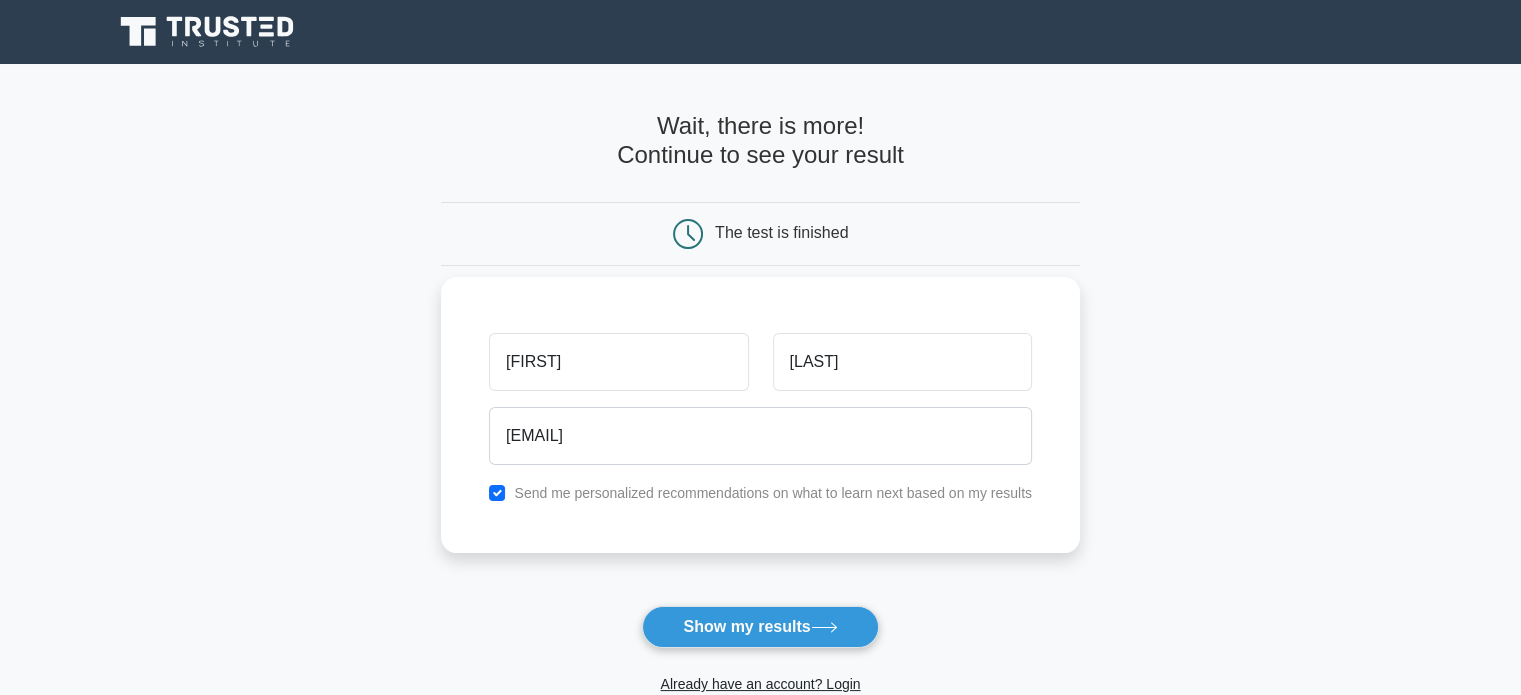 click on "Send me personalized recommendations on what to learn next based on my results" at bounding box center [773, 493] 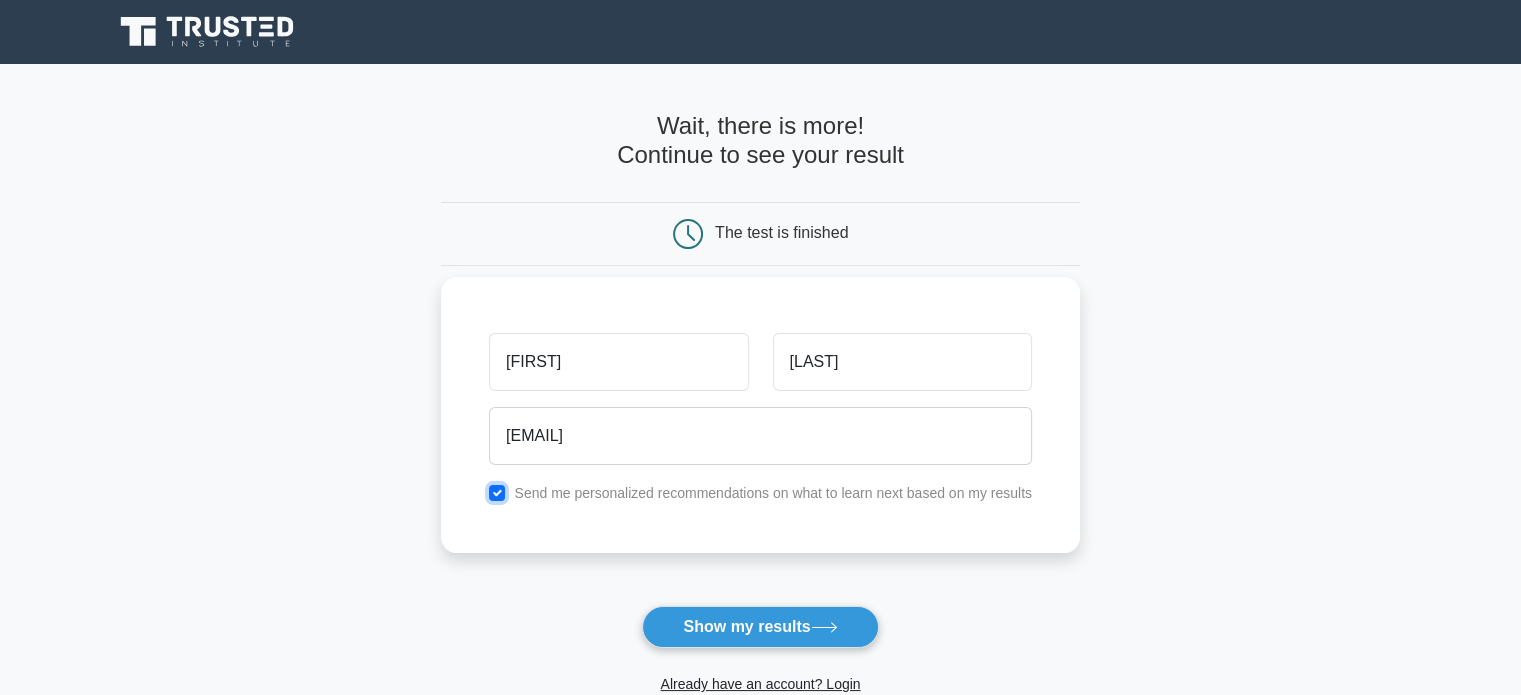 click at bounding box center [497, 493] 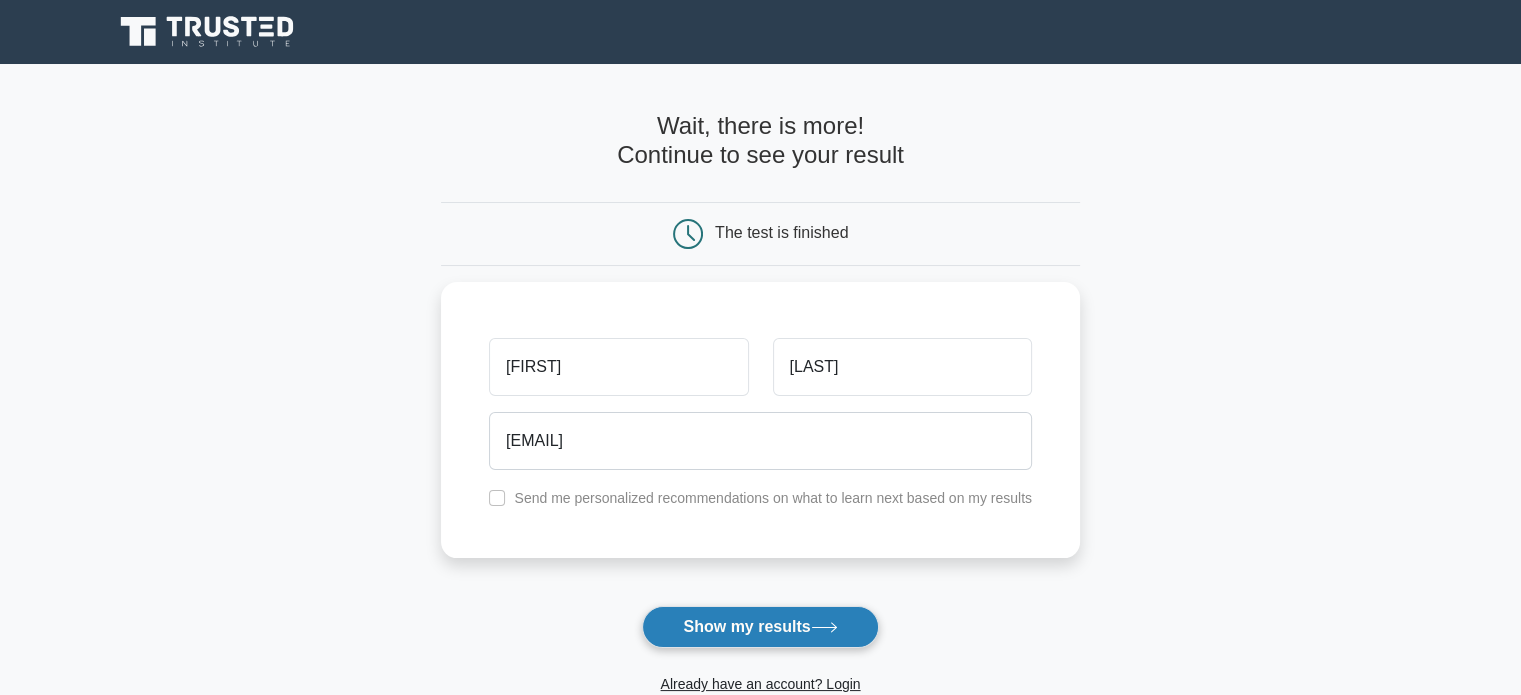 click on "Show my results" at bounding box center (760, 627) 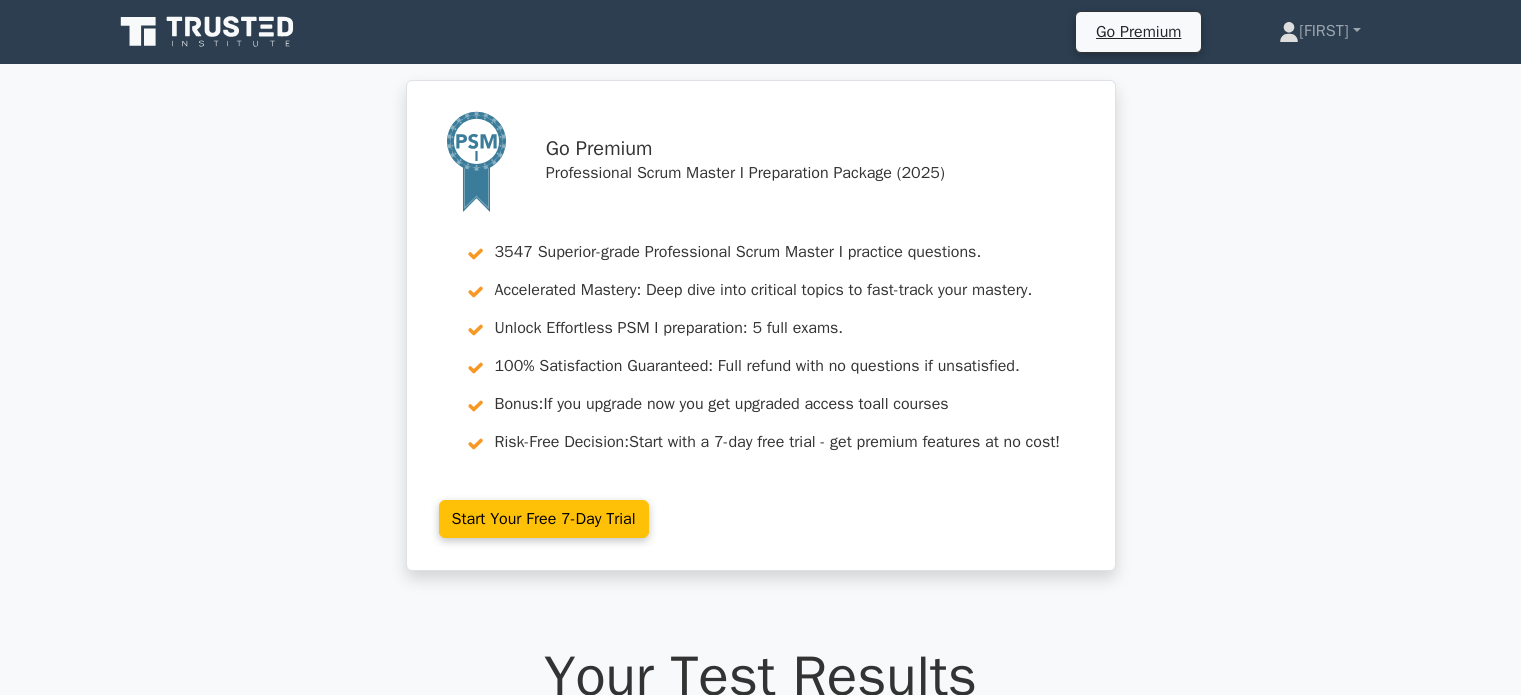 scroll, scrollTop: 0, scrollLeft: 0, axis: both 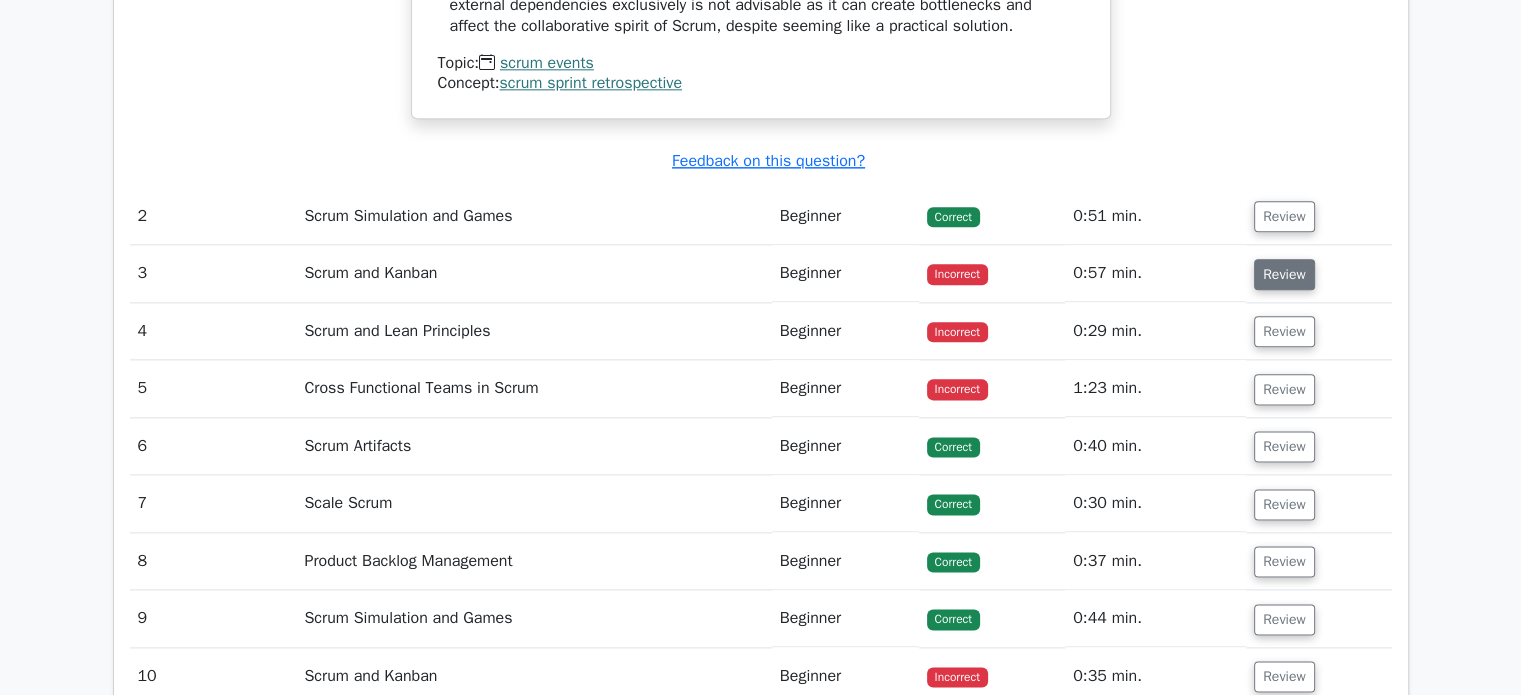 click on "Review" at bounding box center [1284, 274] 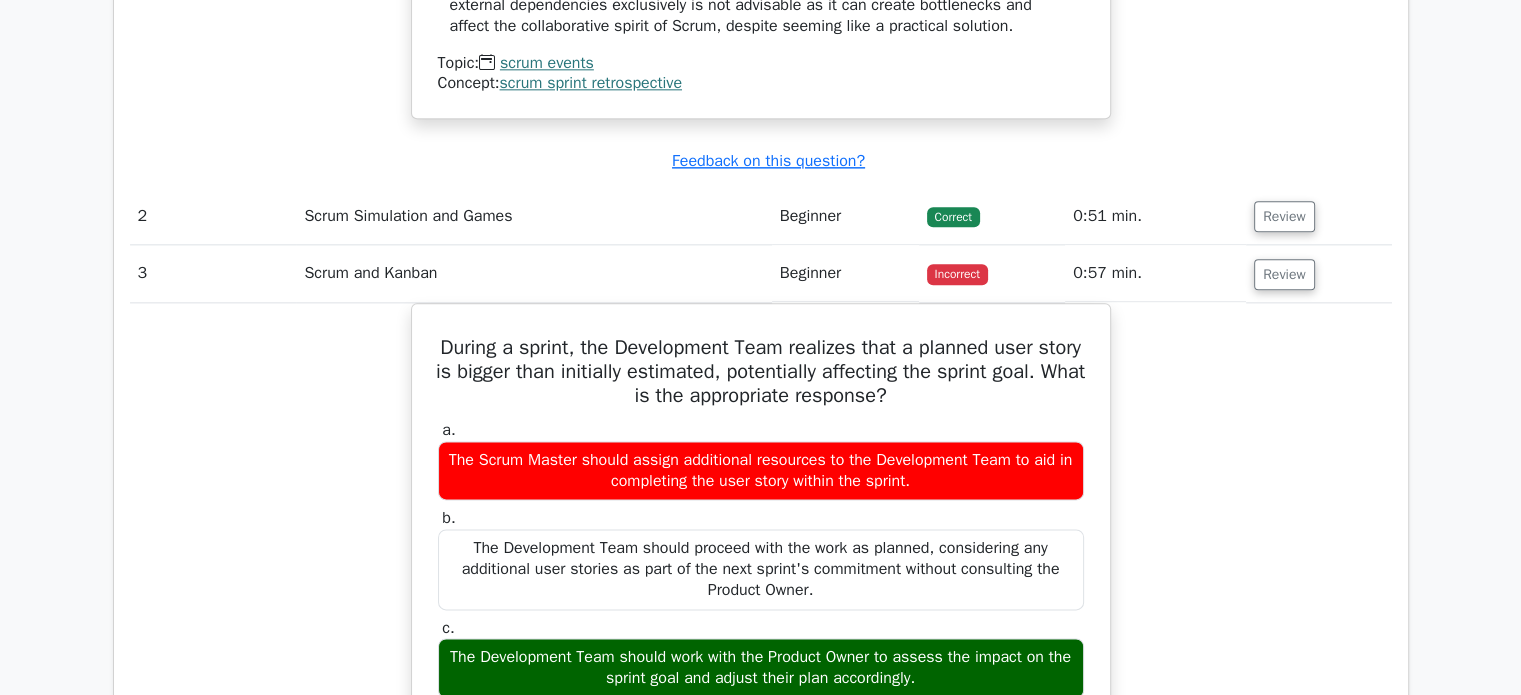 scroll, scrollTop: 2636, scrollLeft: 0, axis: vertical 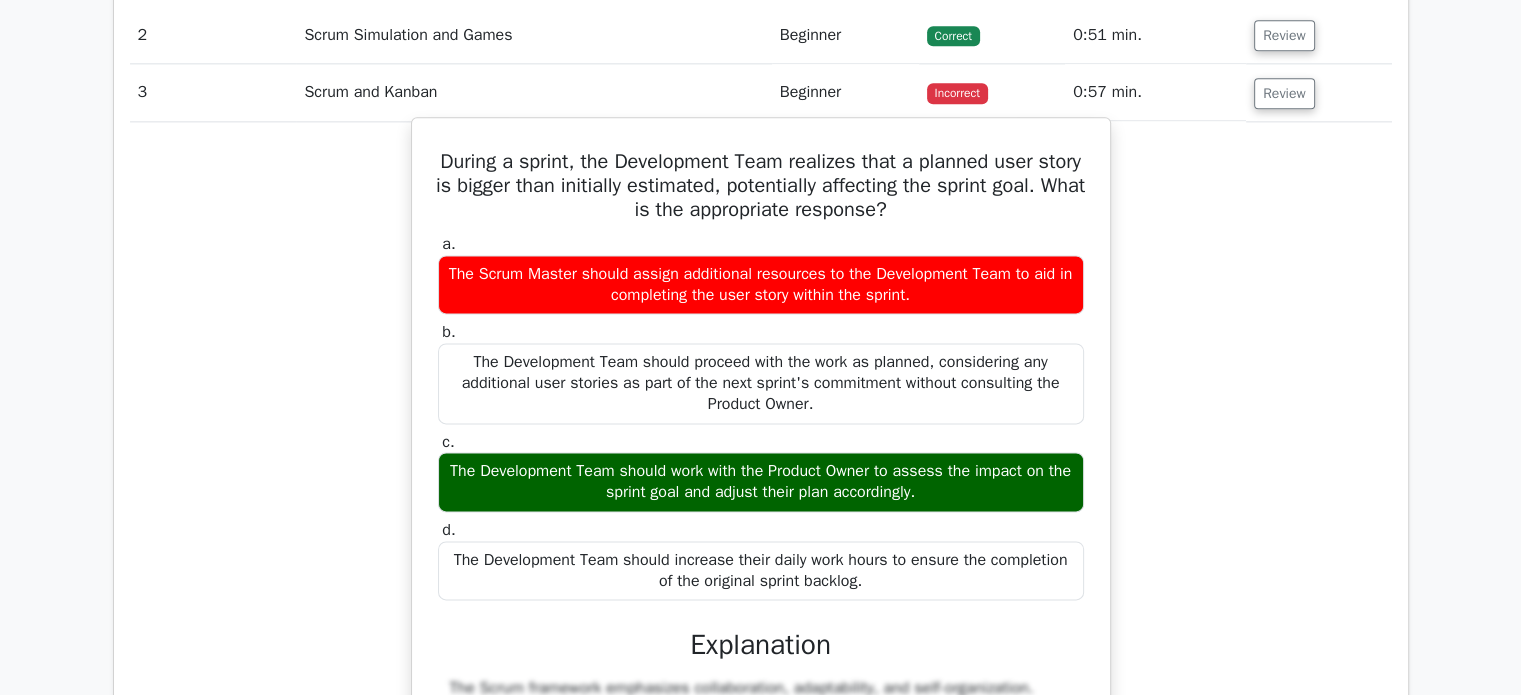 click on "During a sprint, the Development Team realizes that a planned user story is bigger than initially estimated, potentially affecting the sprint goal. What is the appropriate response?" at bounding box center (761, 186) 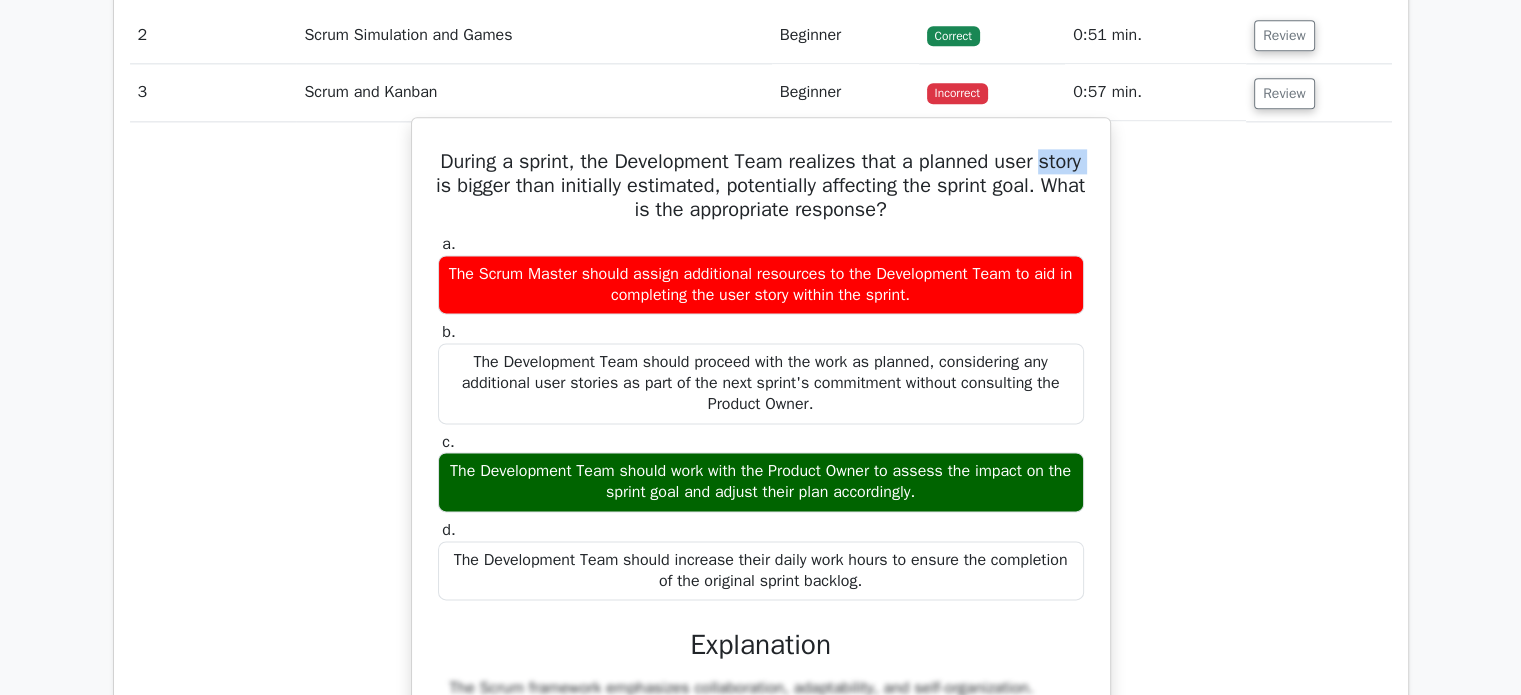 click on "During a sprint, the Development Team realizes that a planned user story is bigger than initially estimated, potentially affecting the sprint goal. What is the appropriate response?" at bounding box center [761, 186] 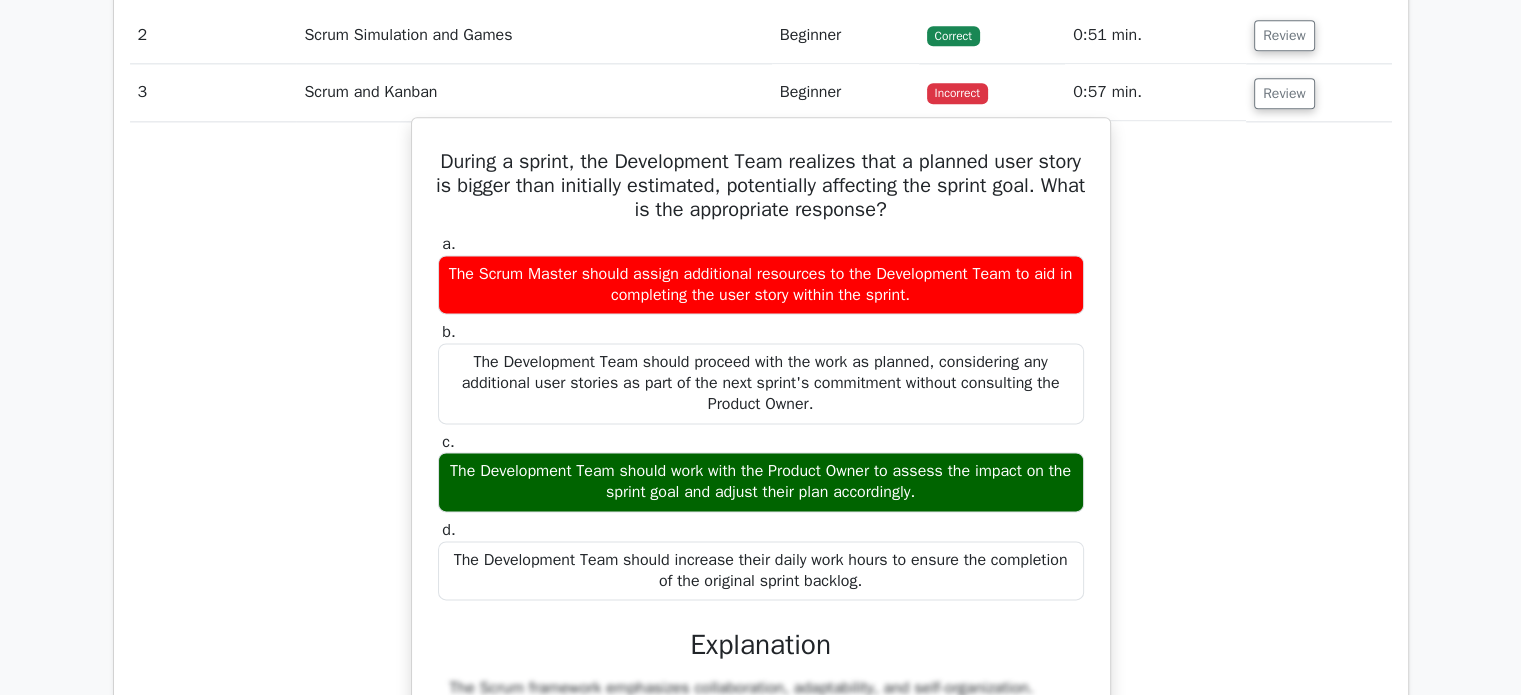 click on "During a sprint, the Development Team realizes that a planned user story is bigger than initially estimated, potentially affecting the sprint goal. What is the appropriate response?" at bounding box center [761, 186] 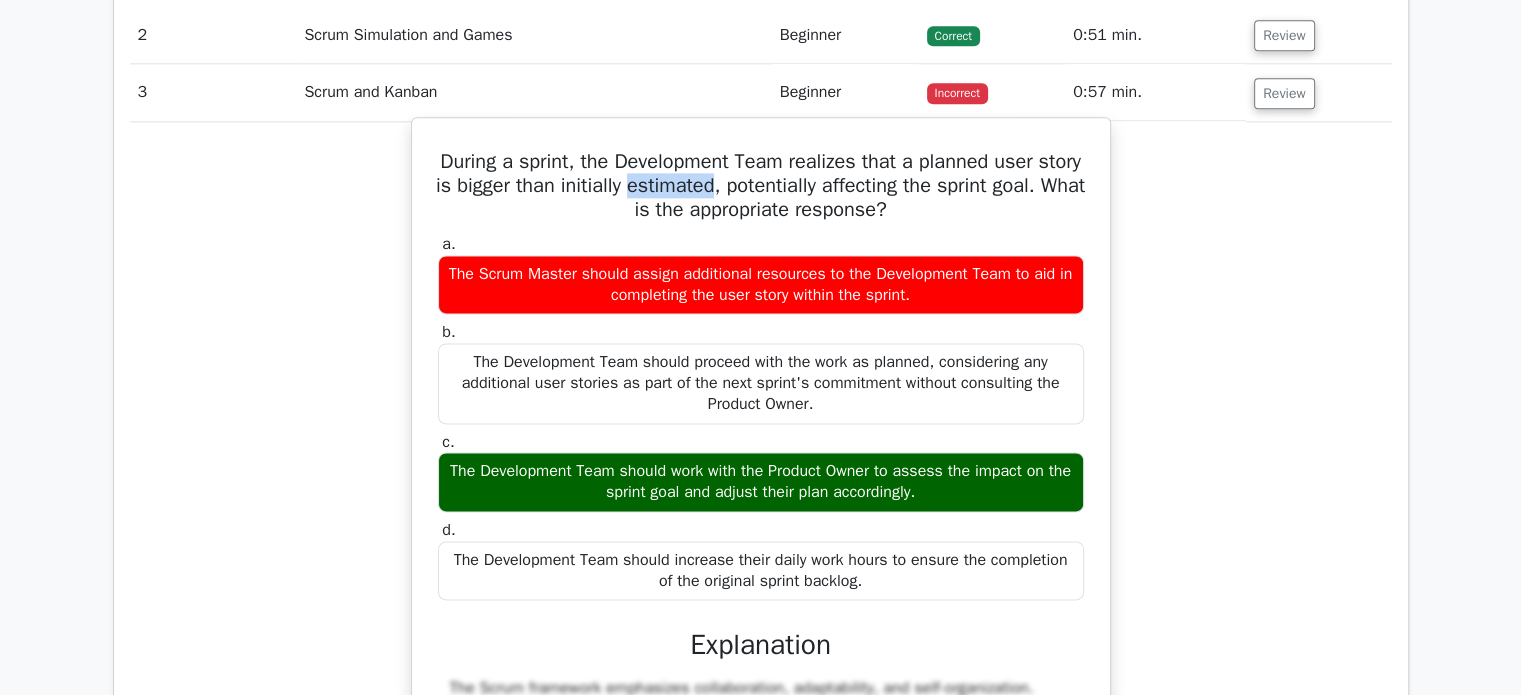 click on "During a sprint, the Development Team realizes that a planned user story is bigger than initially estimated, potentially affecting the sprint goal. What is the appropriate response?" at bounding box center [761, 186] 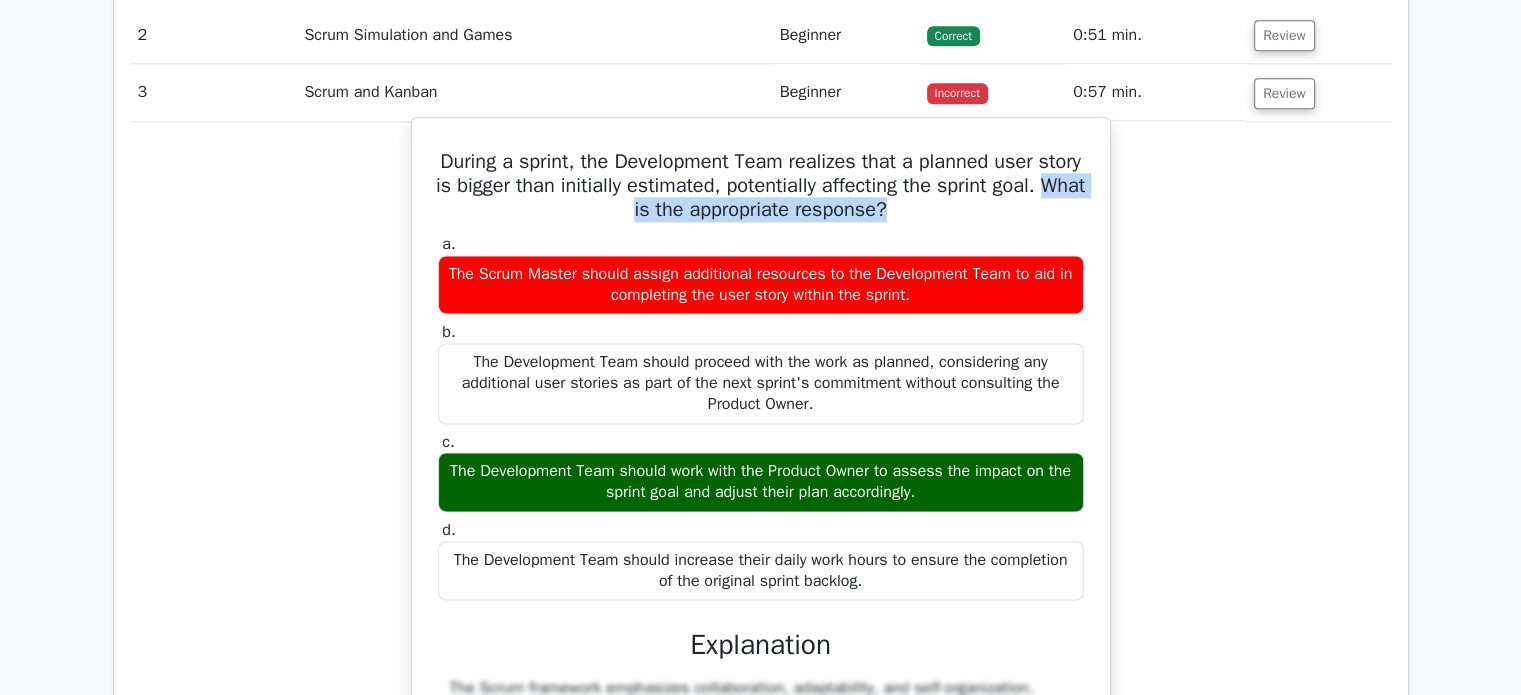 drag, startPoint x: 639, startPoint y: 206, endPoint x: 953, endPoint y: 216, distance: 314.1592 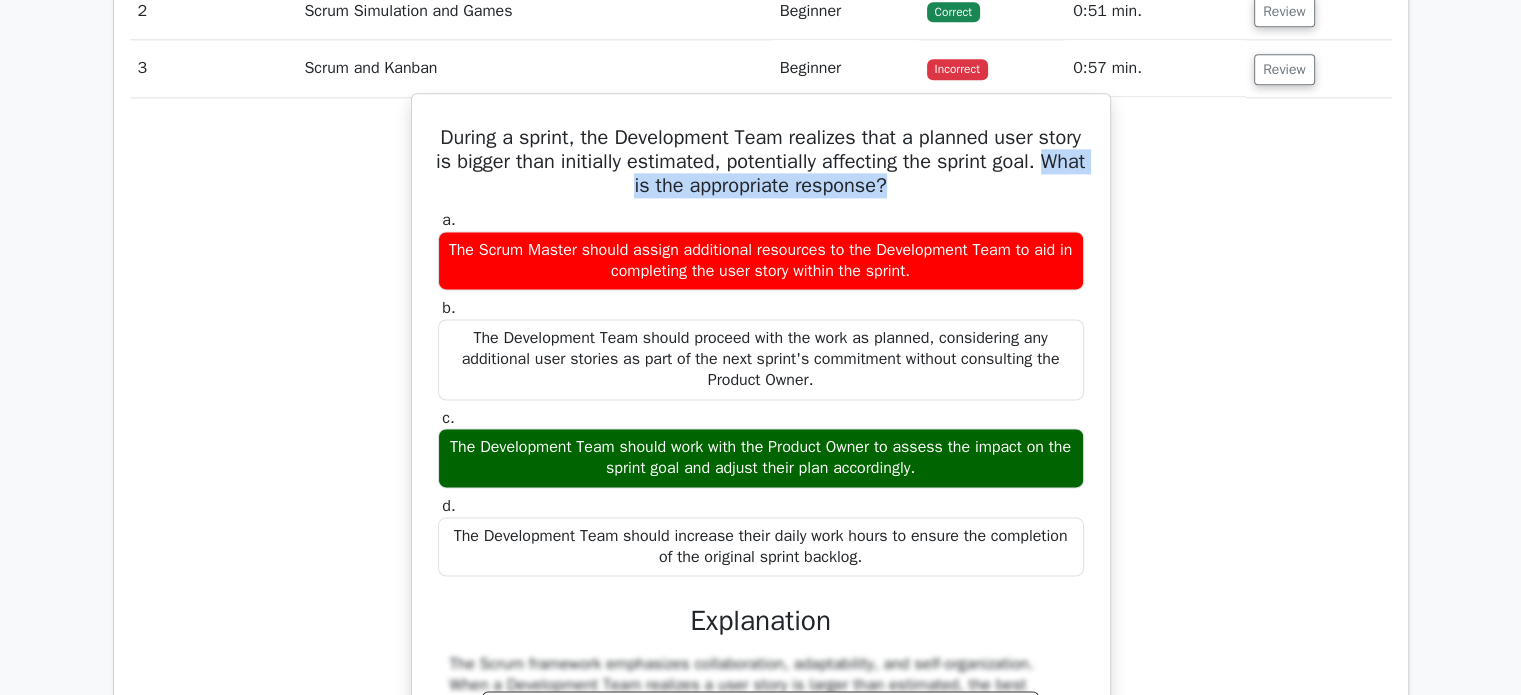 scroll, scrollTop: 2663, scrollLeft: 0, axis: vertical 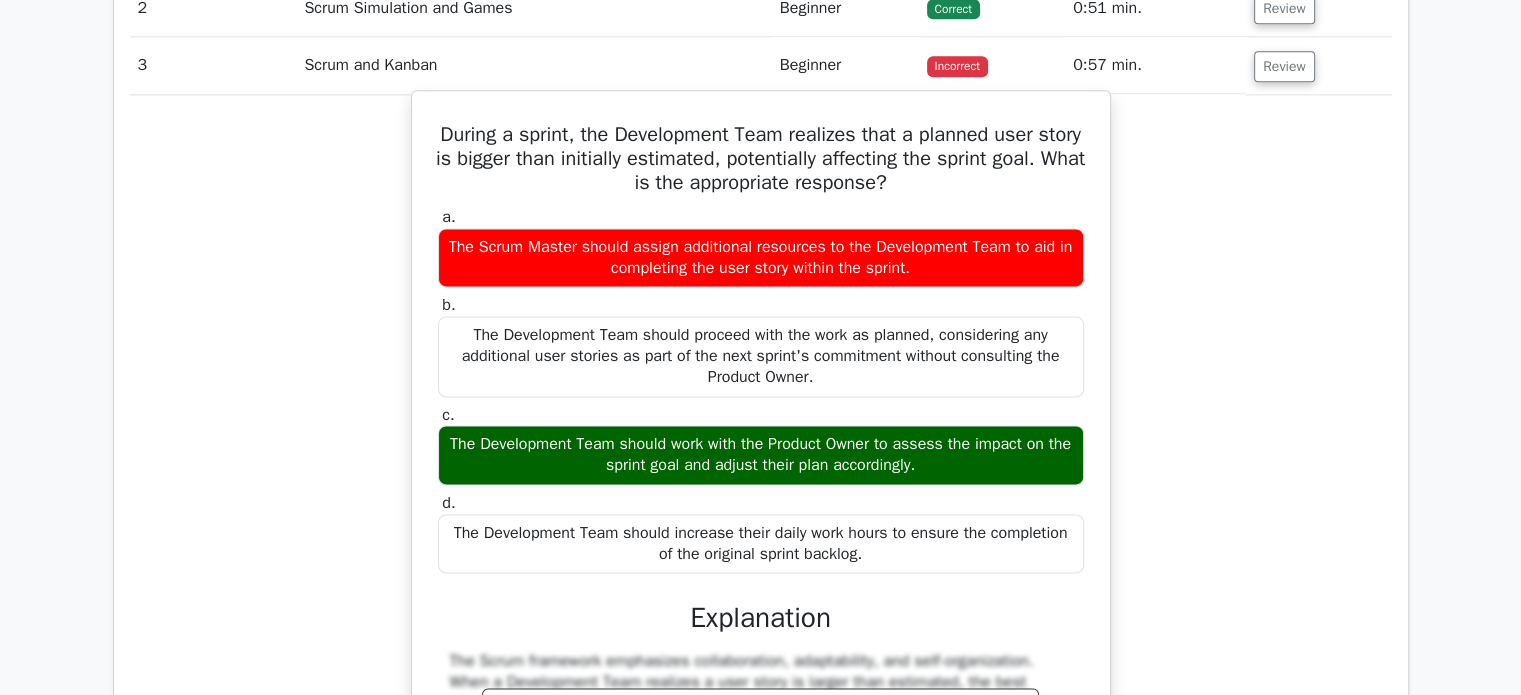 click on "The Development Team should work with the Product Owner to assess the impact on the sprint goal and adjust their plan accordingly." at bounding box center (761, 455) 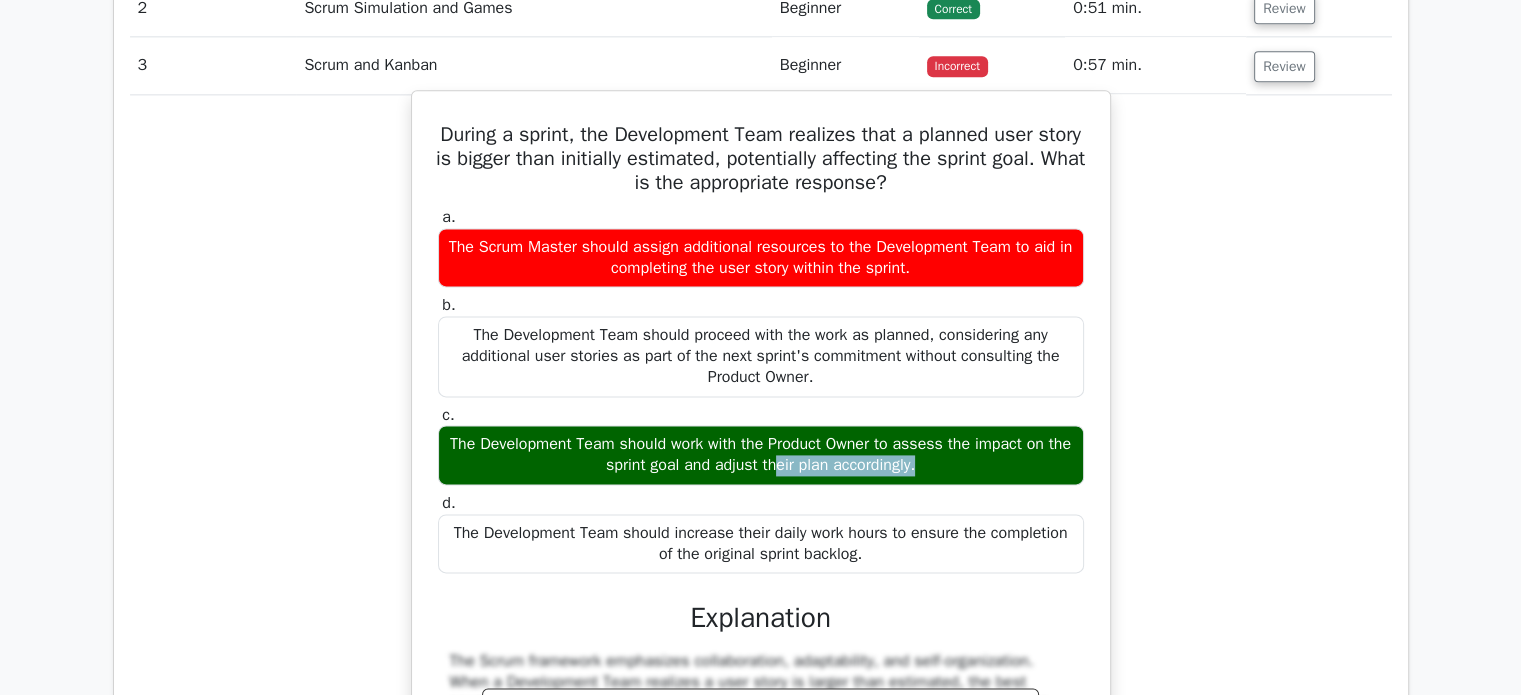 click on "The Development Team should work with the Product Owner to assess the impact on the sprint goal and adjust their plan accordingly." at bounding box center (761, 455) 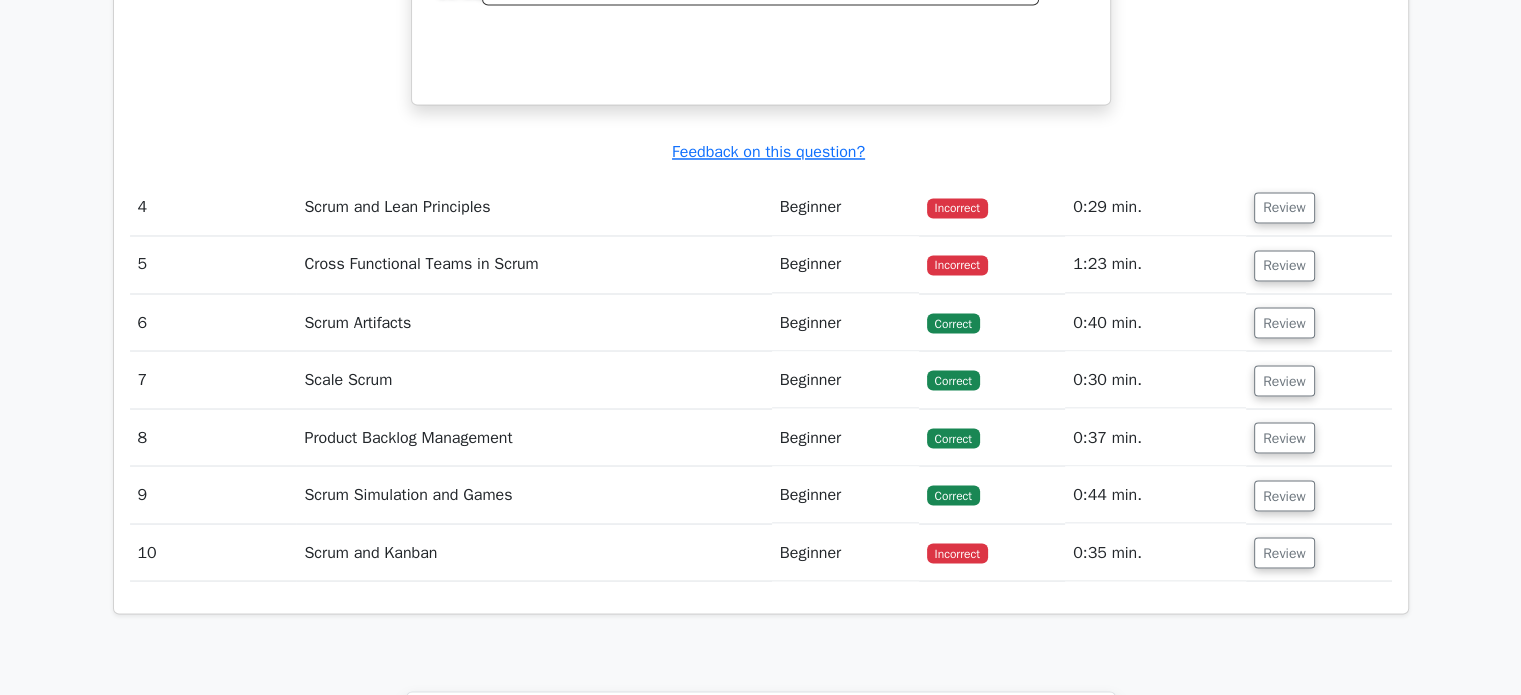 scroll, scrollTop: 3515, scrollLeft: 0, axis: vertical 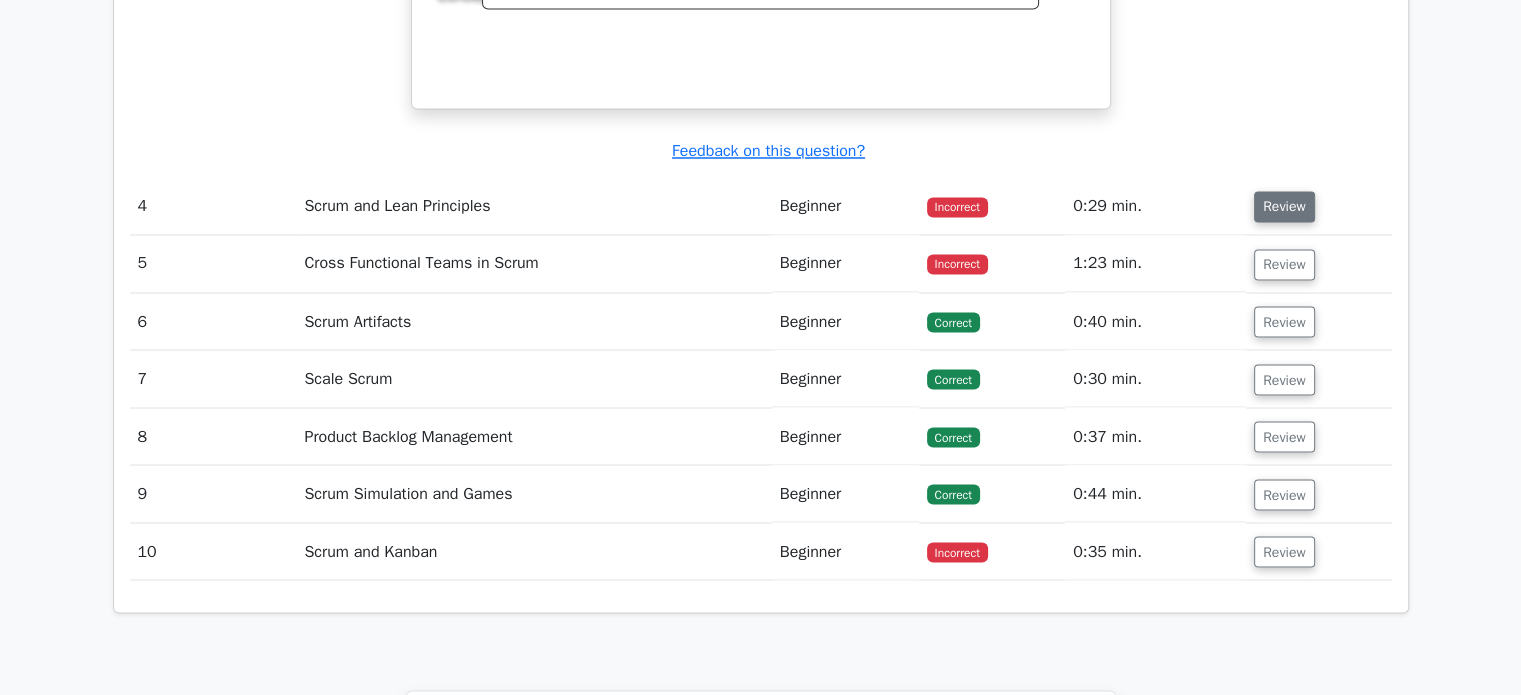 click on "Review" at bounding box center [1284, 206] 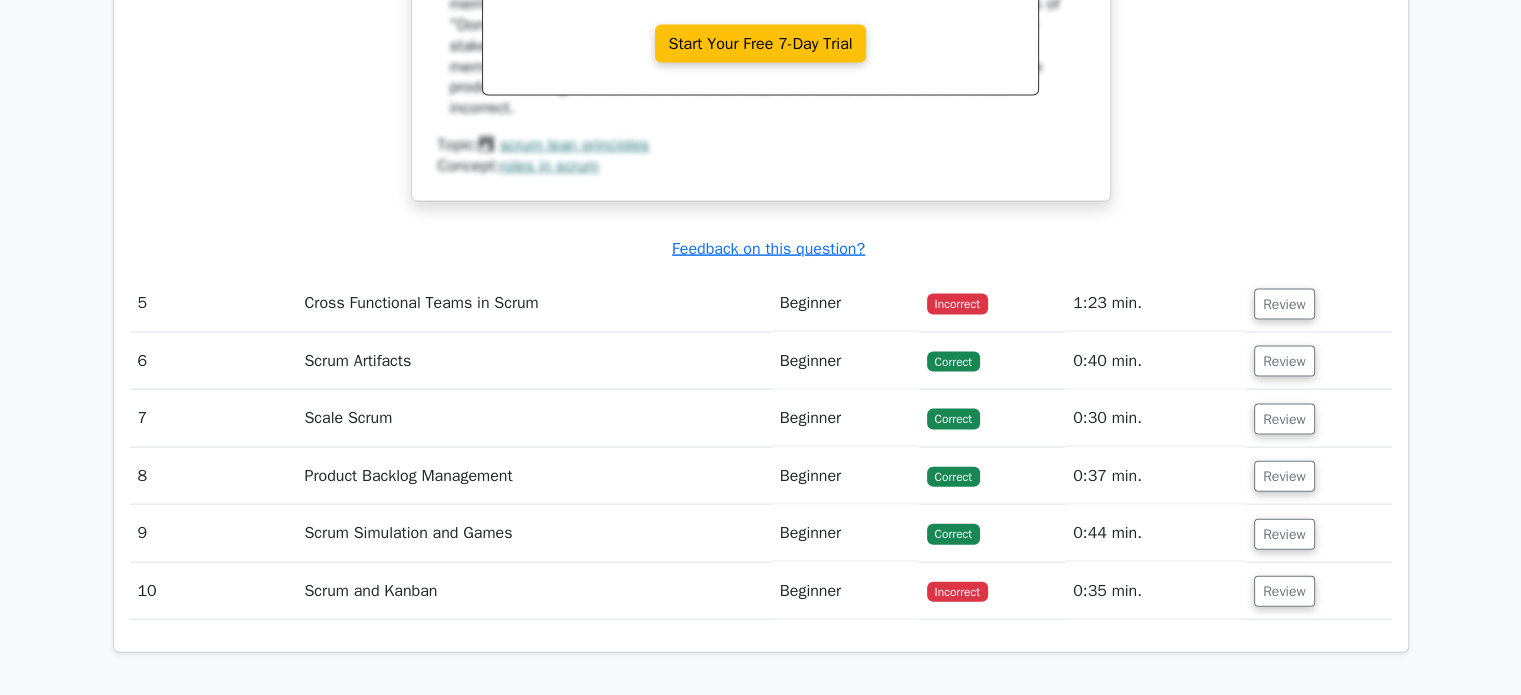 scroll, scrollTop: 4314, scrollLeft: 0, axis: vertical 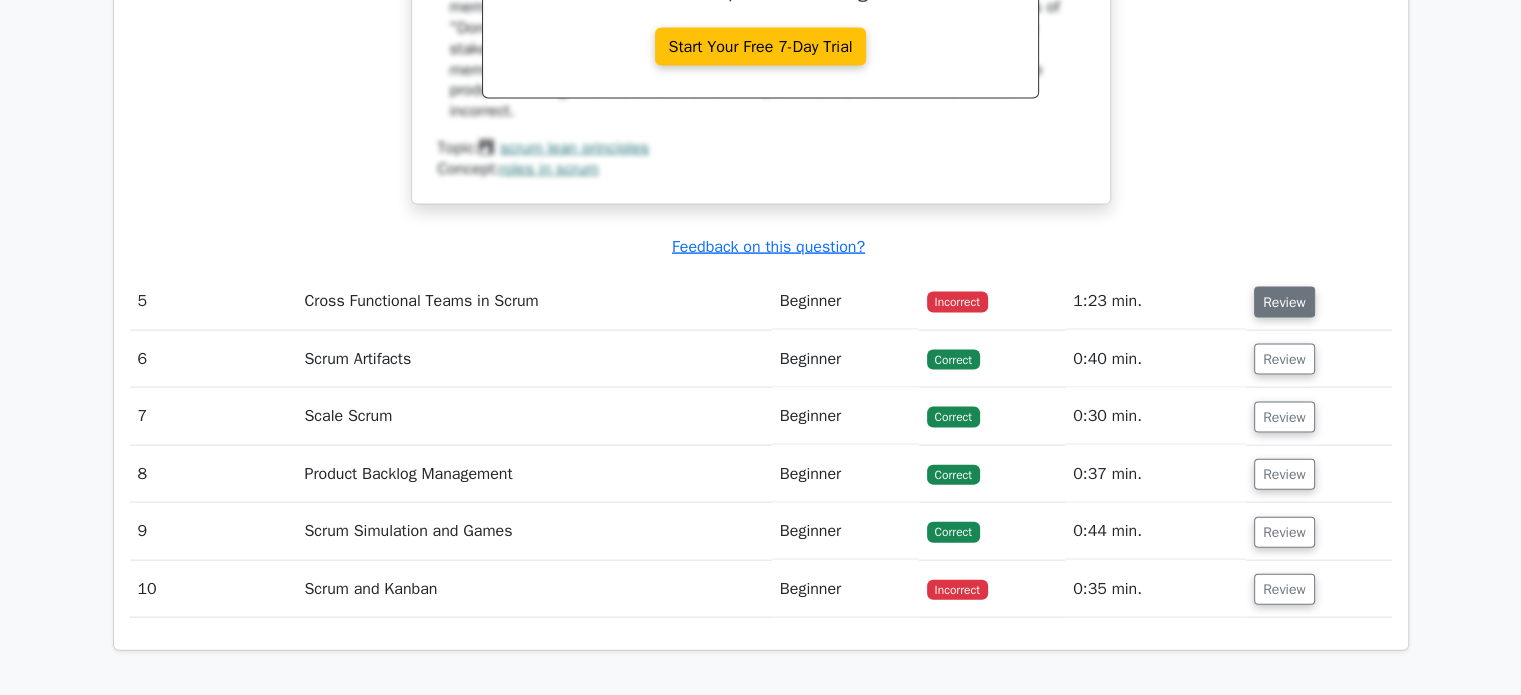 click on "Review" at bounding box center (1284, 302) 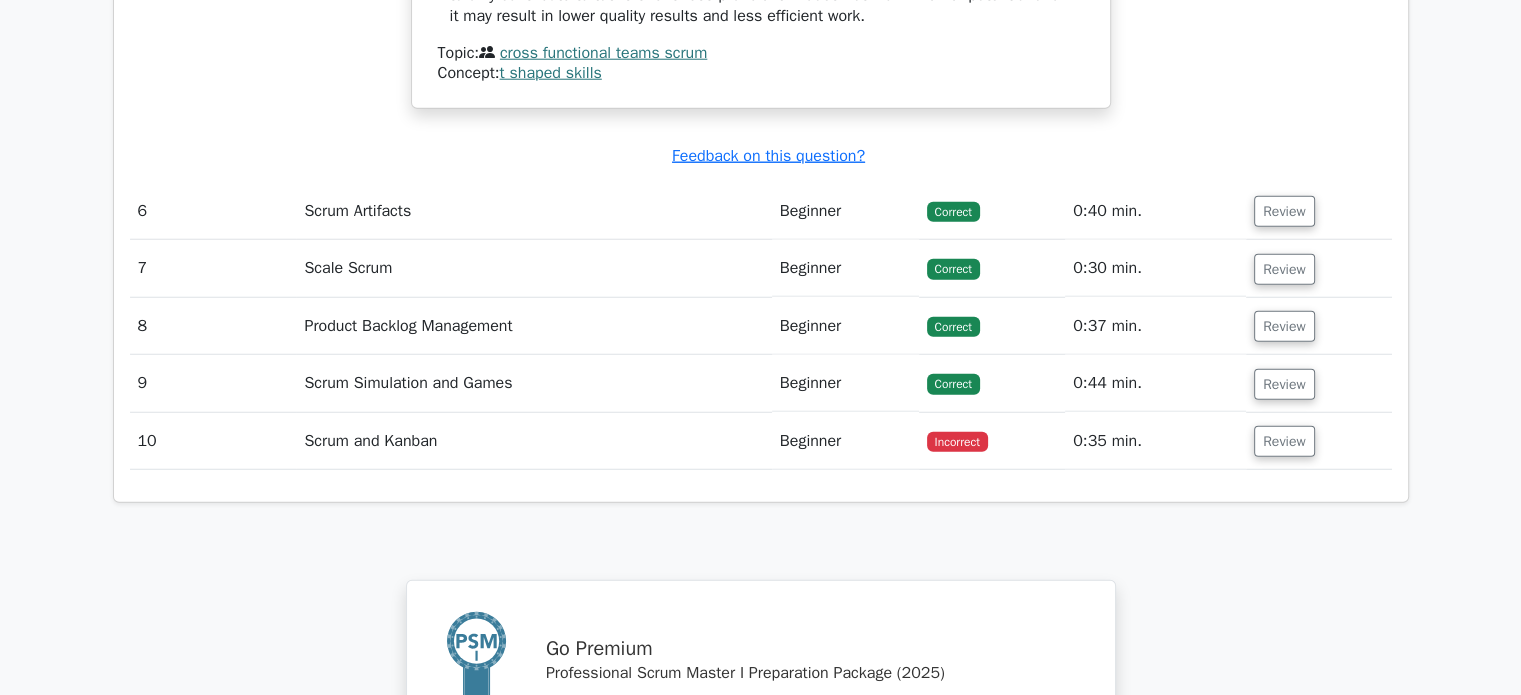 scroll, scrollTop: 5324, scrollLeft: 0, axis: vertical 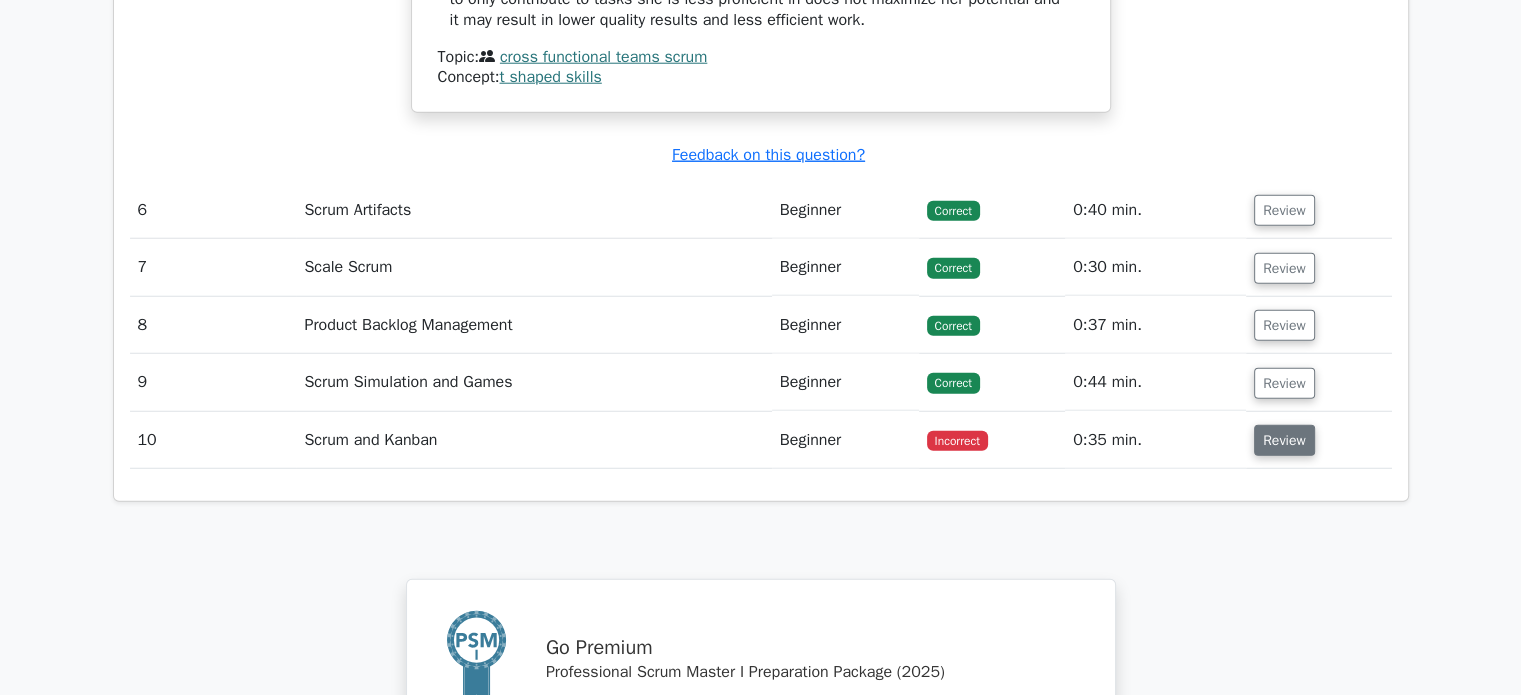click on "Review" at bounding box center [1284, 440] 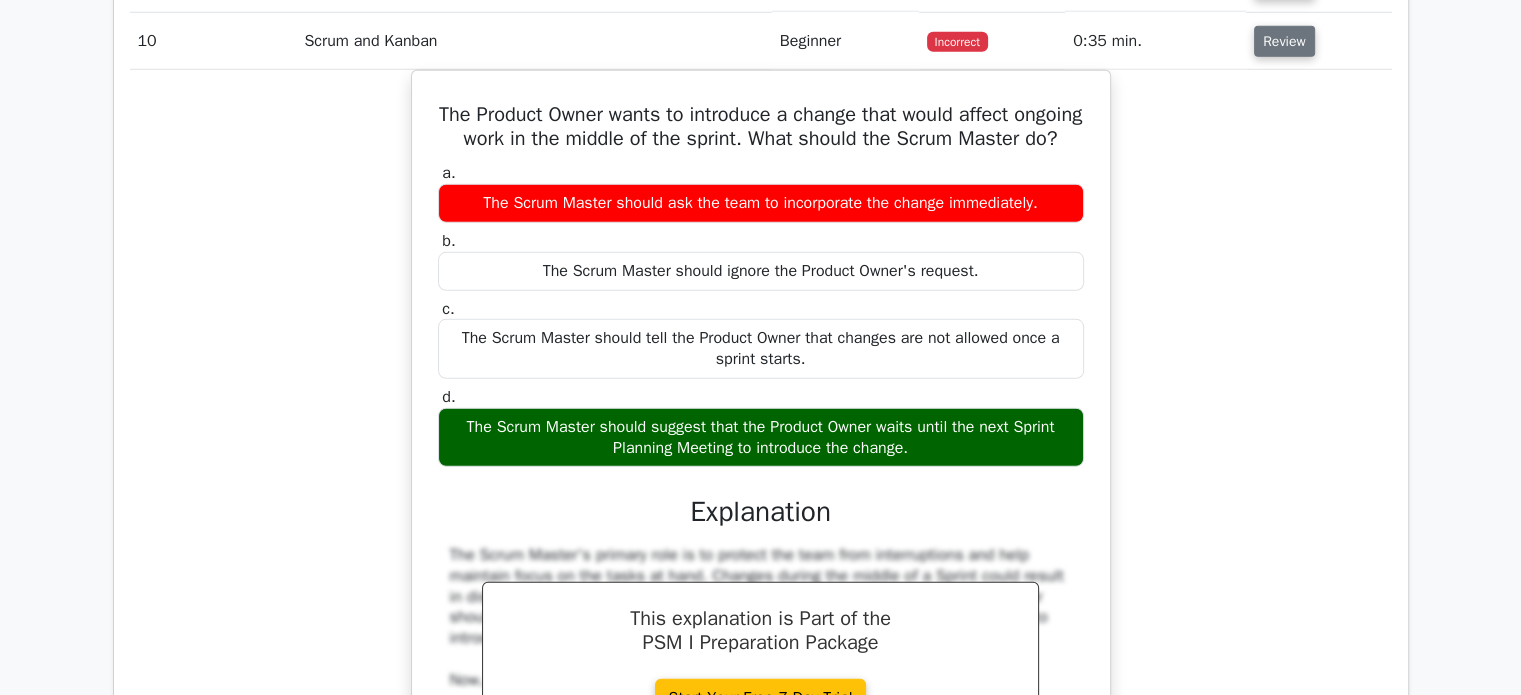 scroll, scrollTop: 5724, scrollLeft: 0, axis: vertical 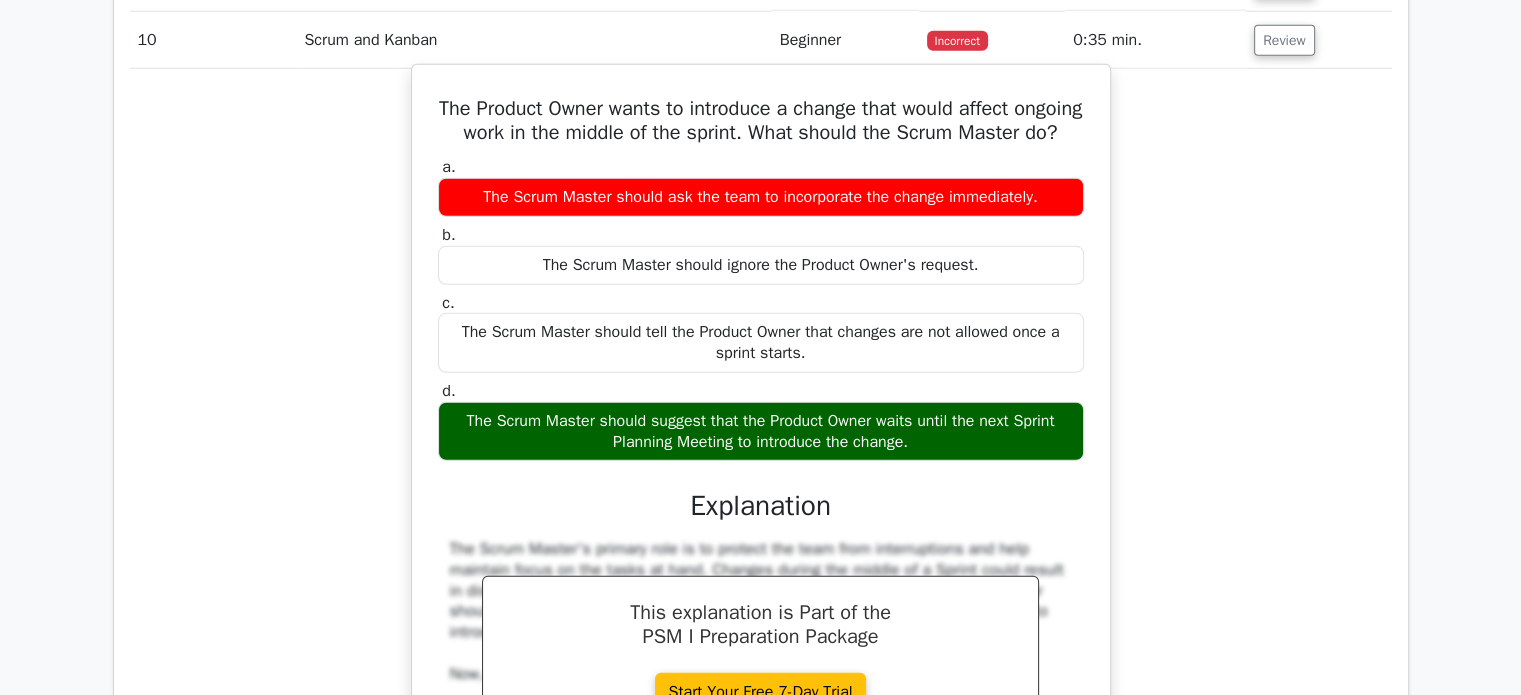 click on "The Scrum Master should ask the team to incorporate the change immediately." at bounding box center [761, 197] 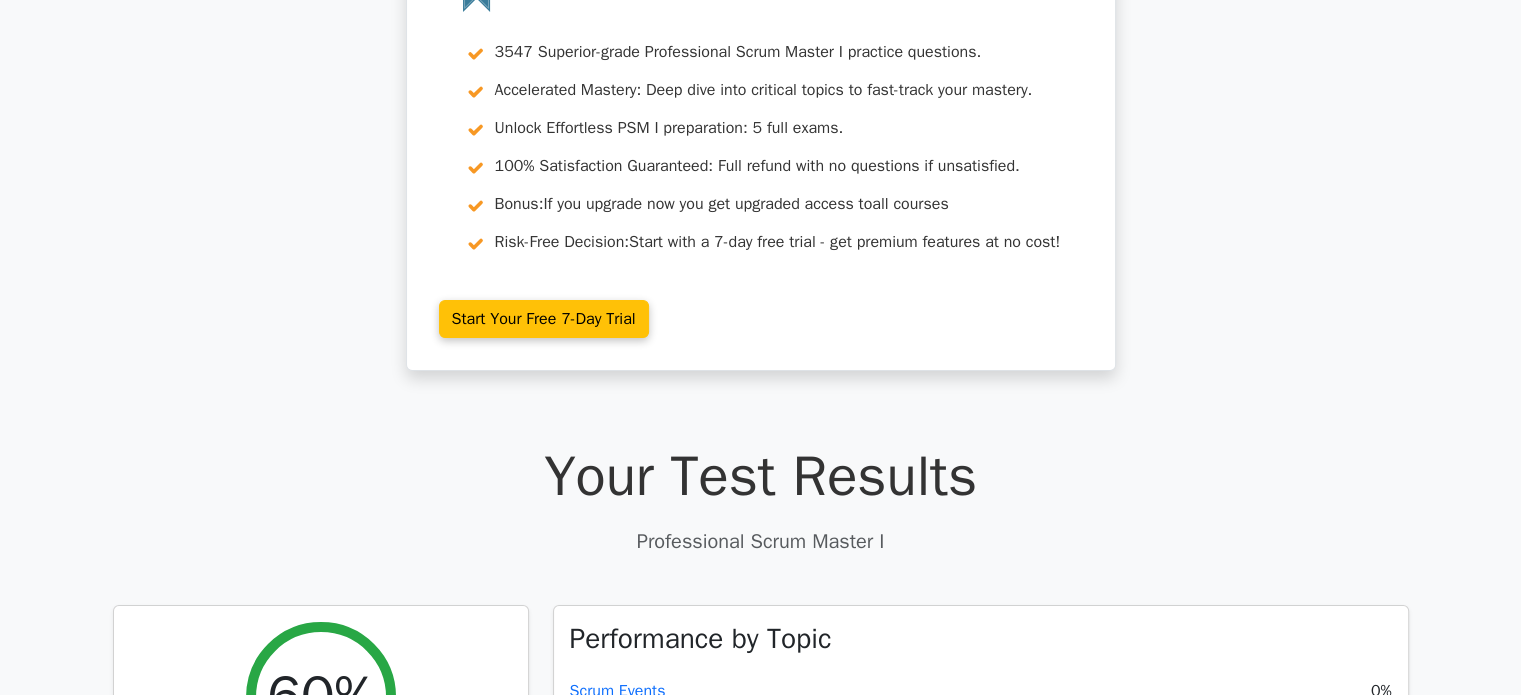 scroll, scrollTop: 202, scrollLeft: 0, axis: vertical 